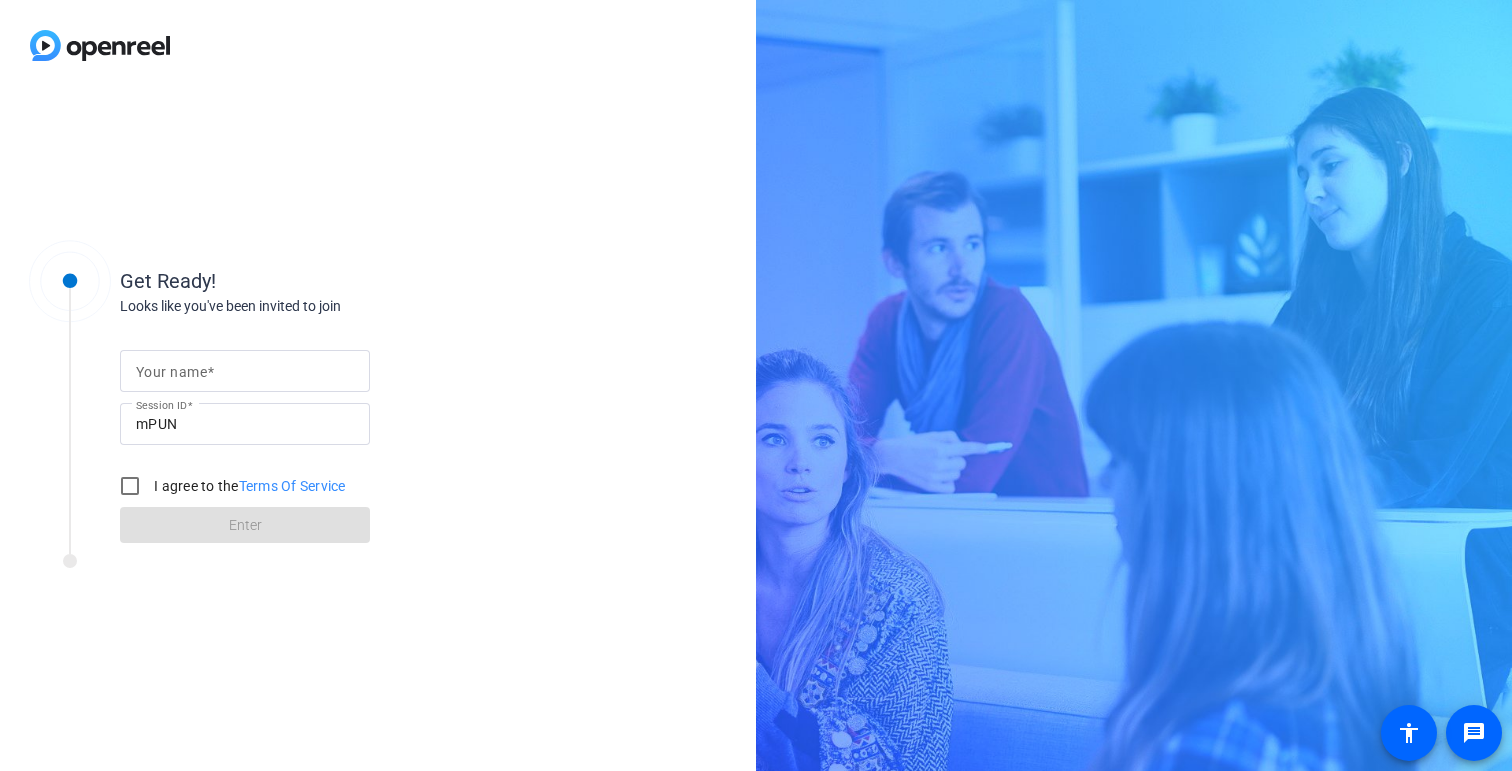 scroll, scrollTop: 0, scrollLeft: 0, axis: both 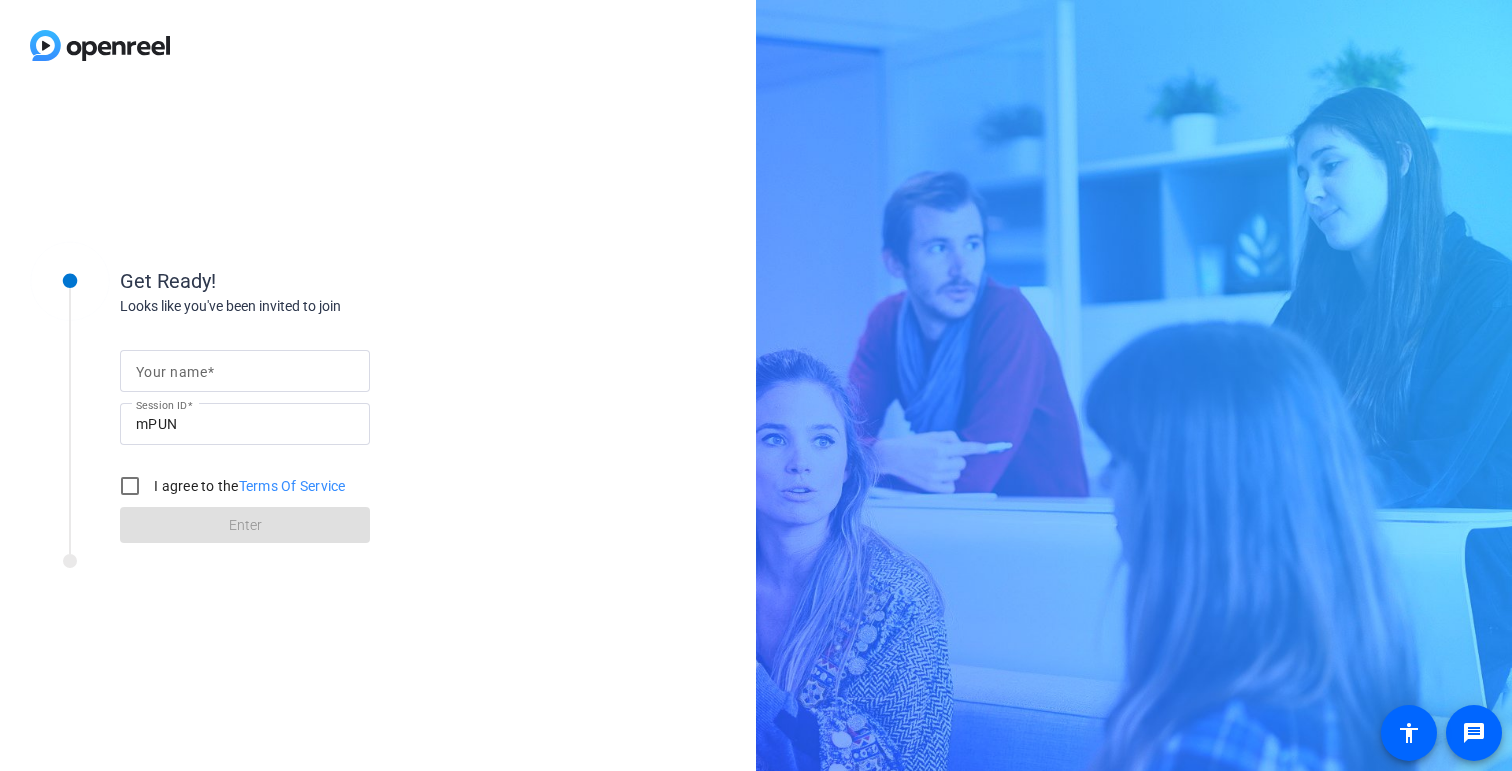 click 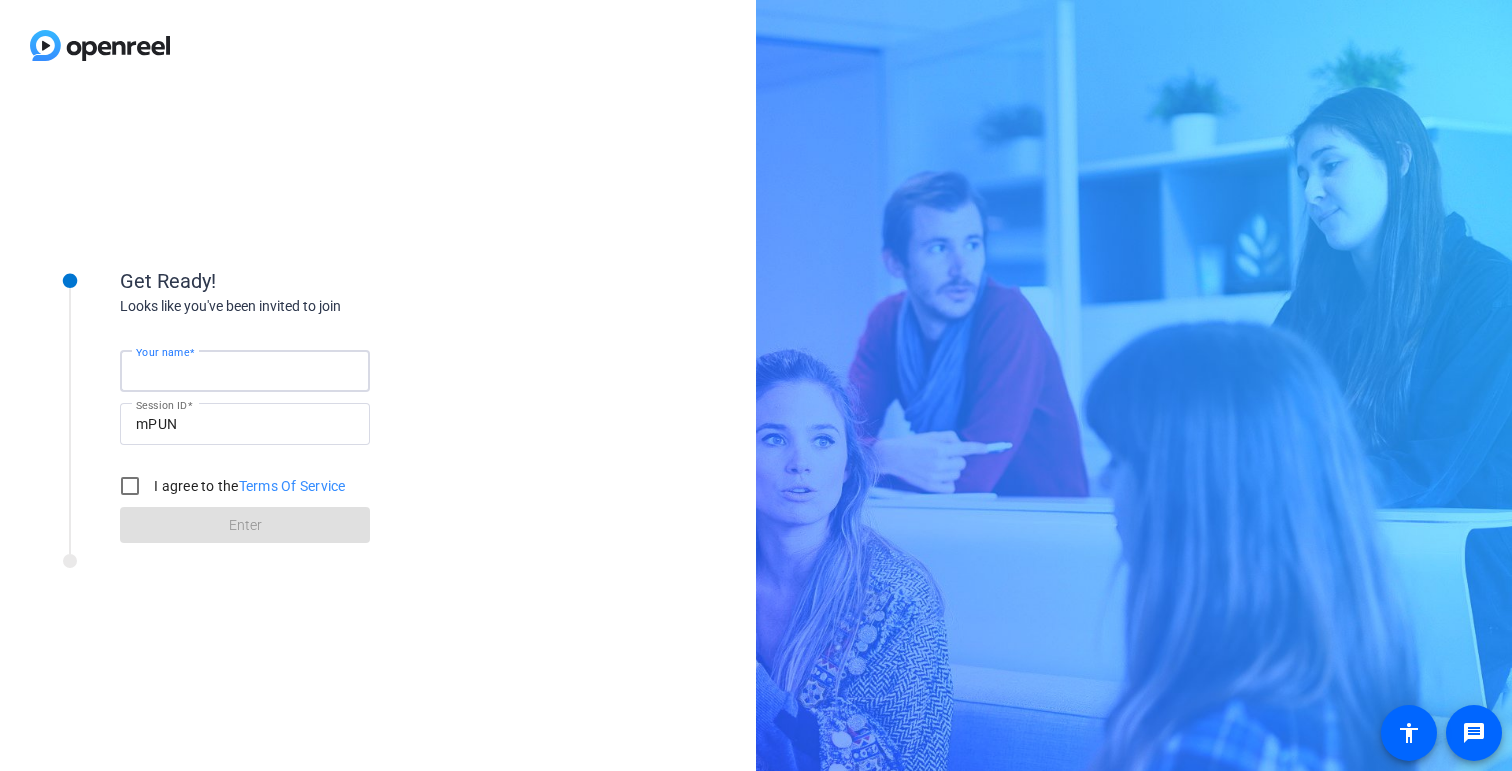 type on "Omer Barak" 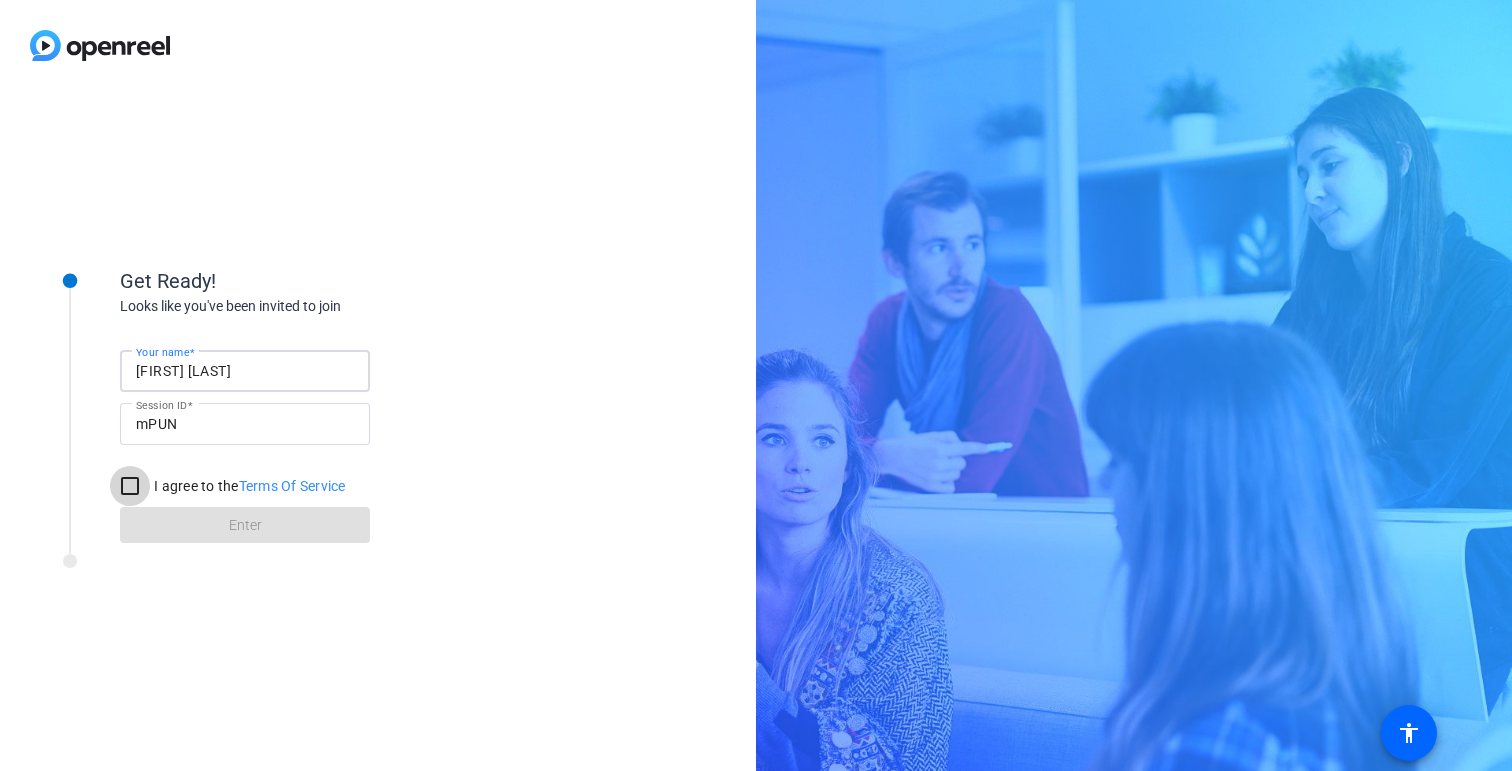 click on "I agree to the  Terms Of Service" at bounding box center (130, 486) 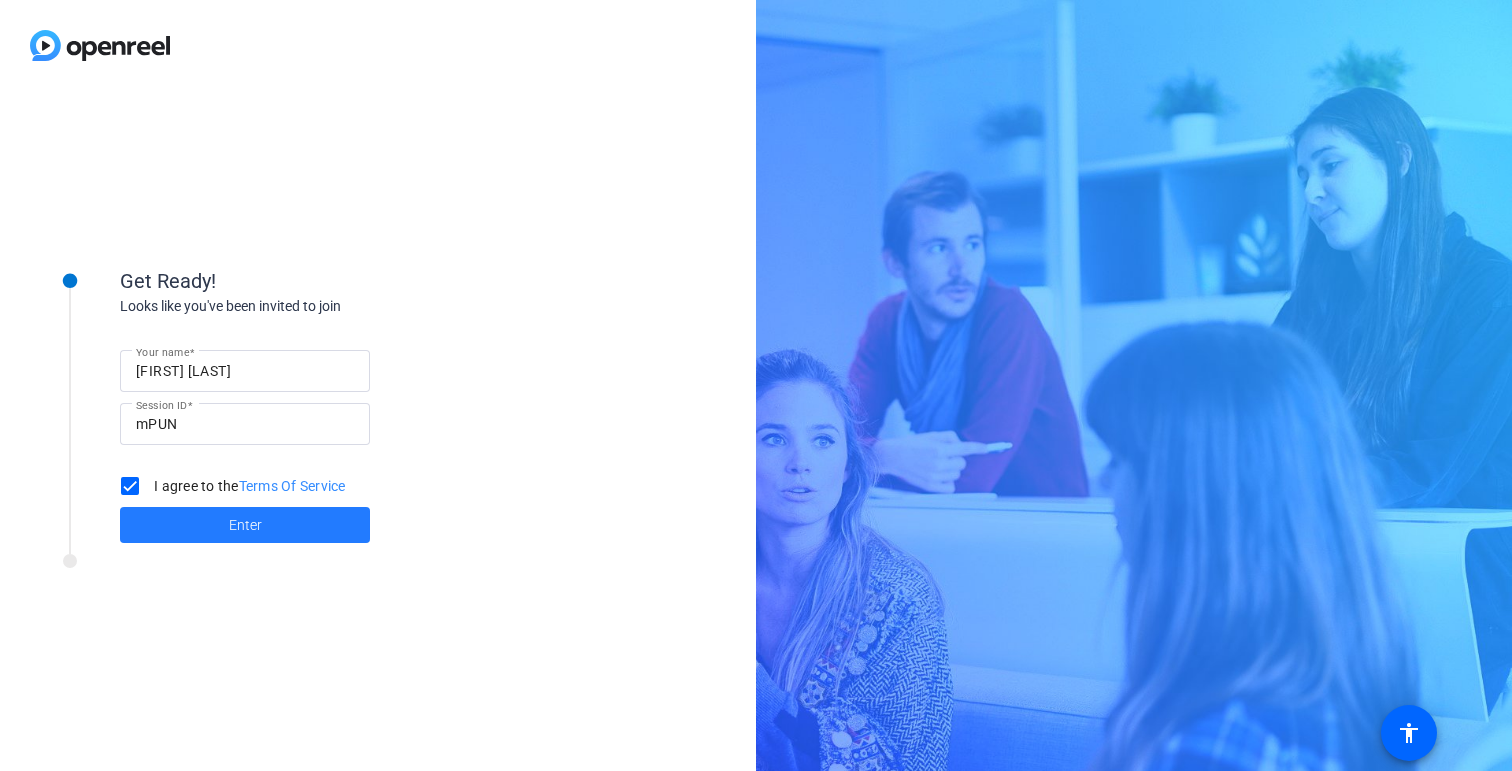 click 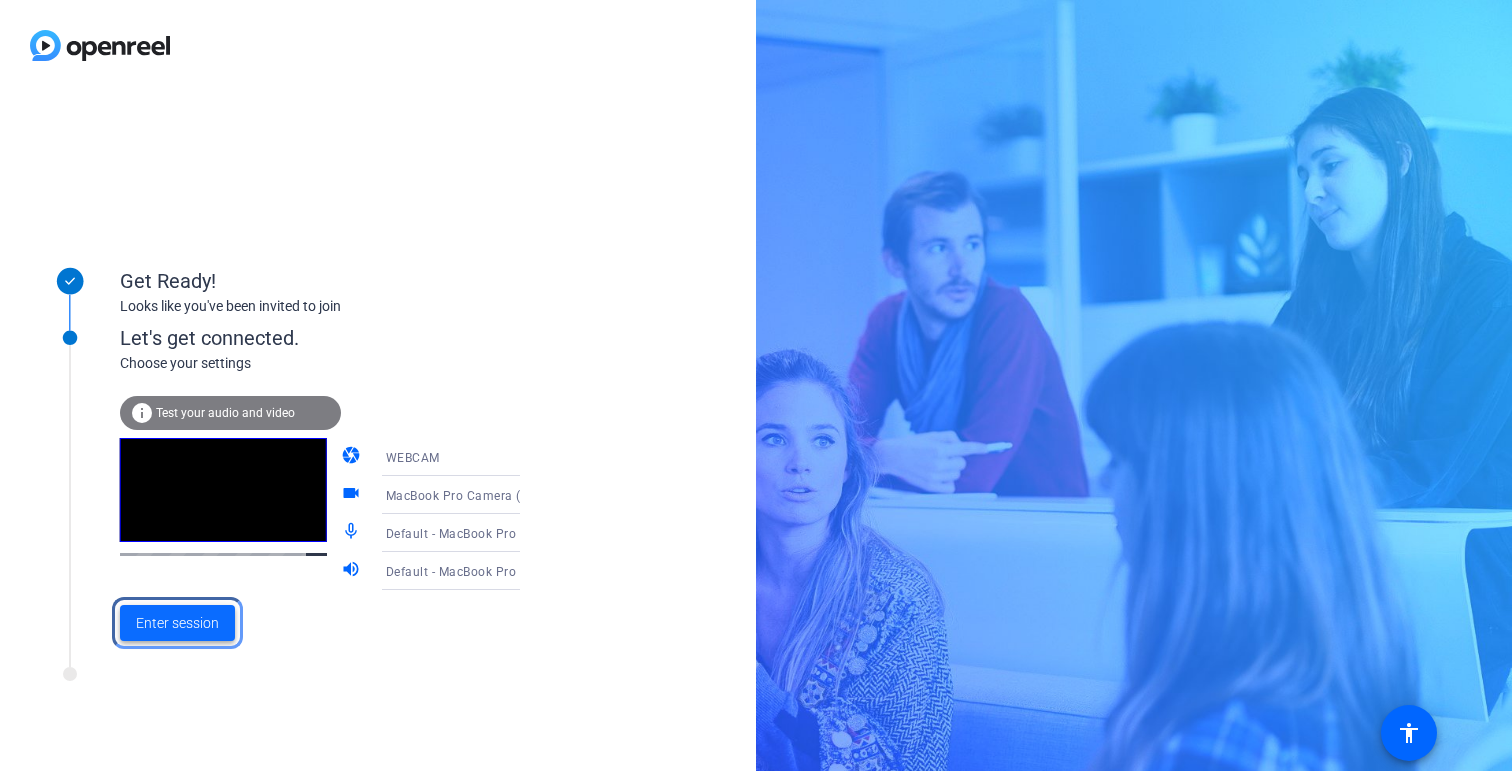 click on "Enter session" 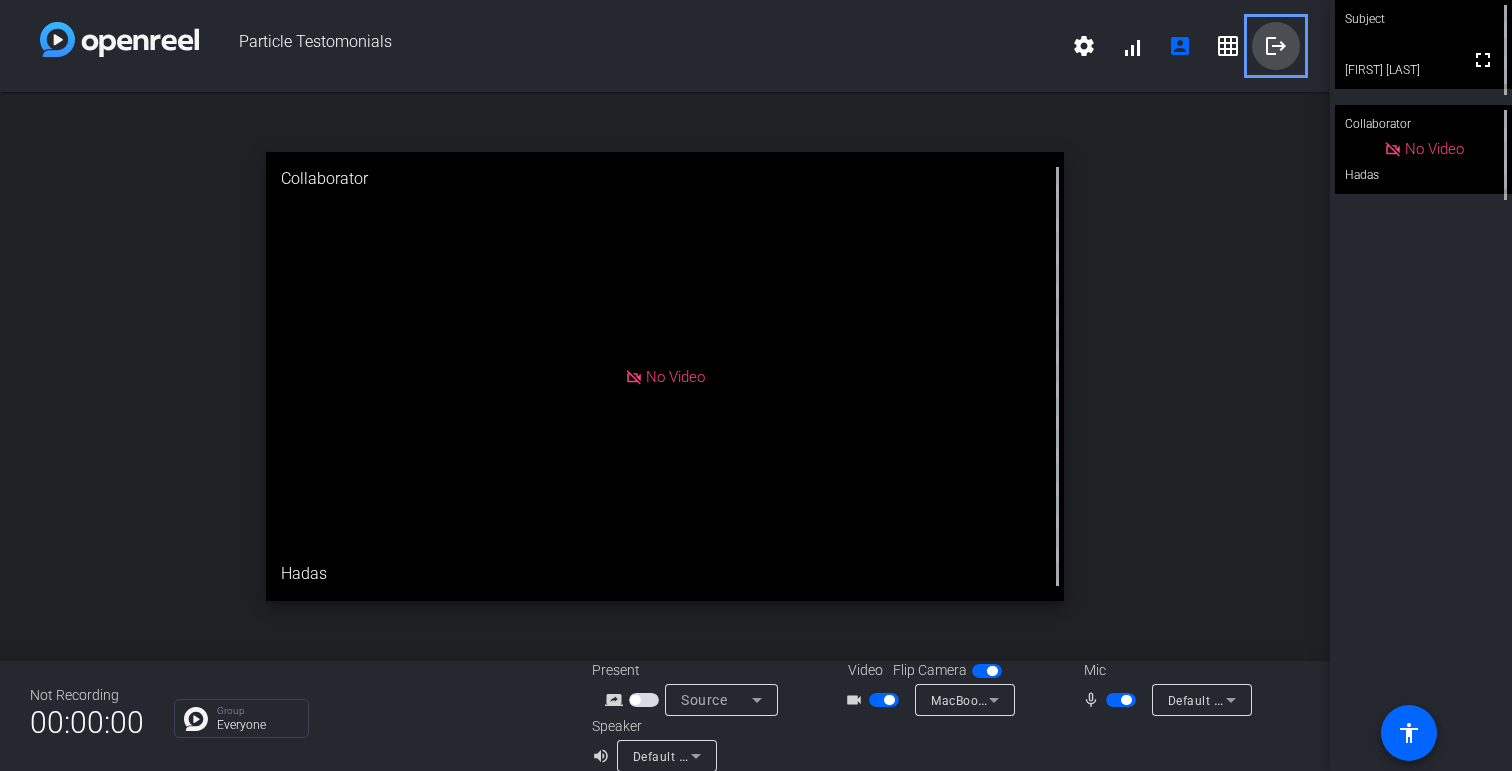 click on "logout" 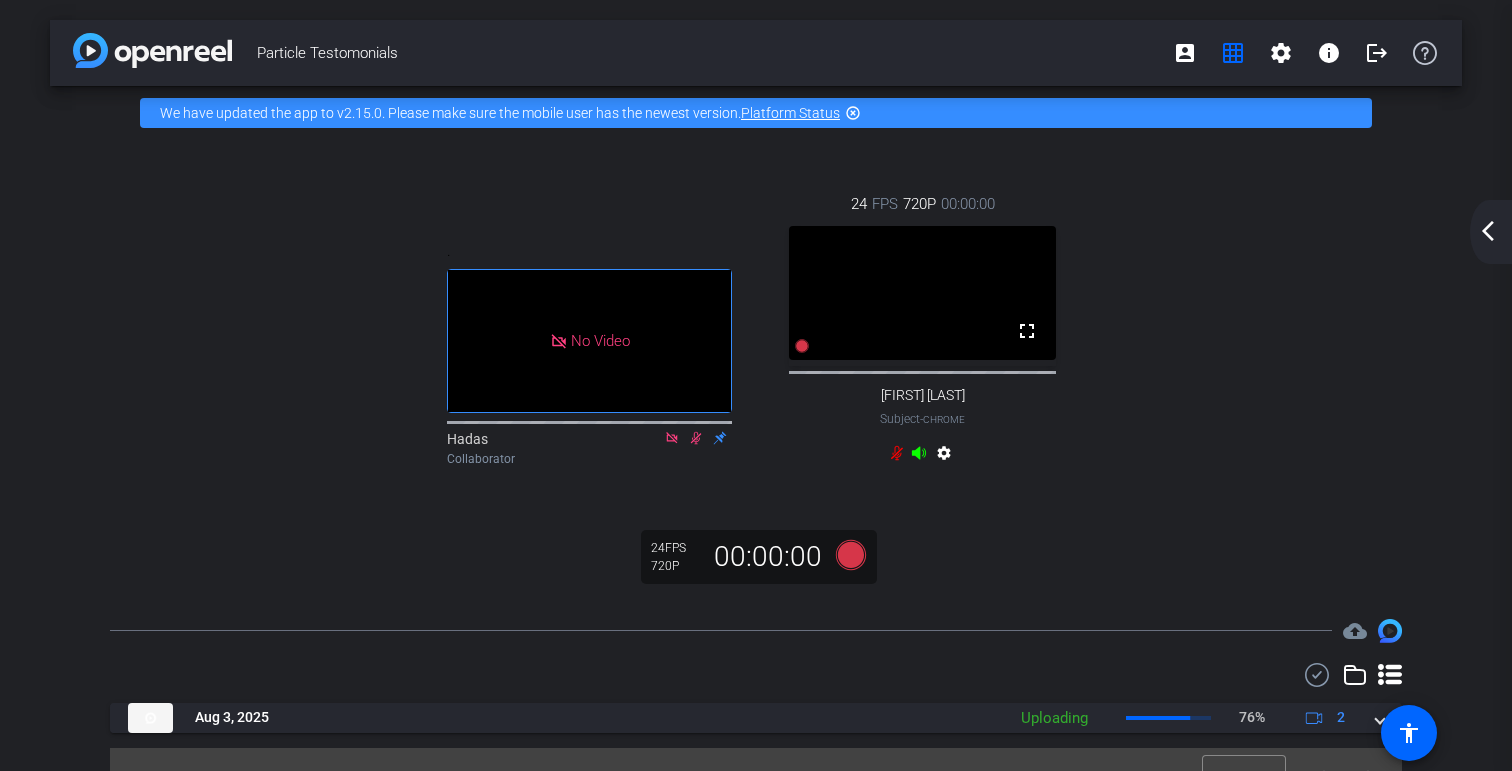 scroll, scrollTop: 0, scrollLeft: 0, axis: both 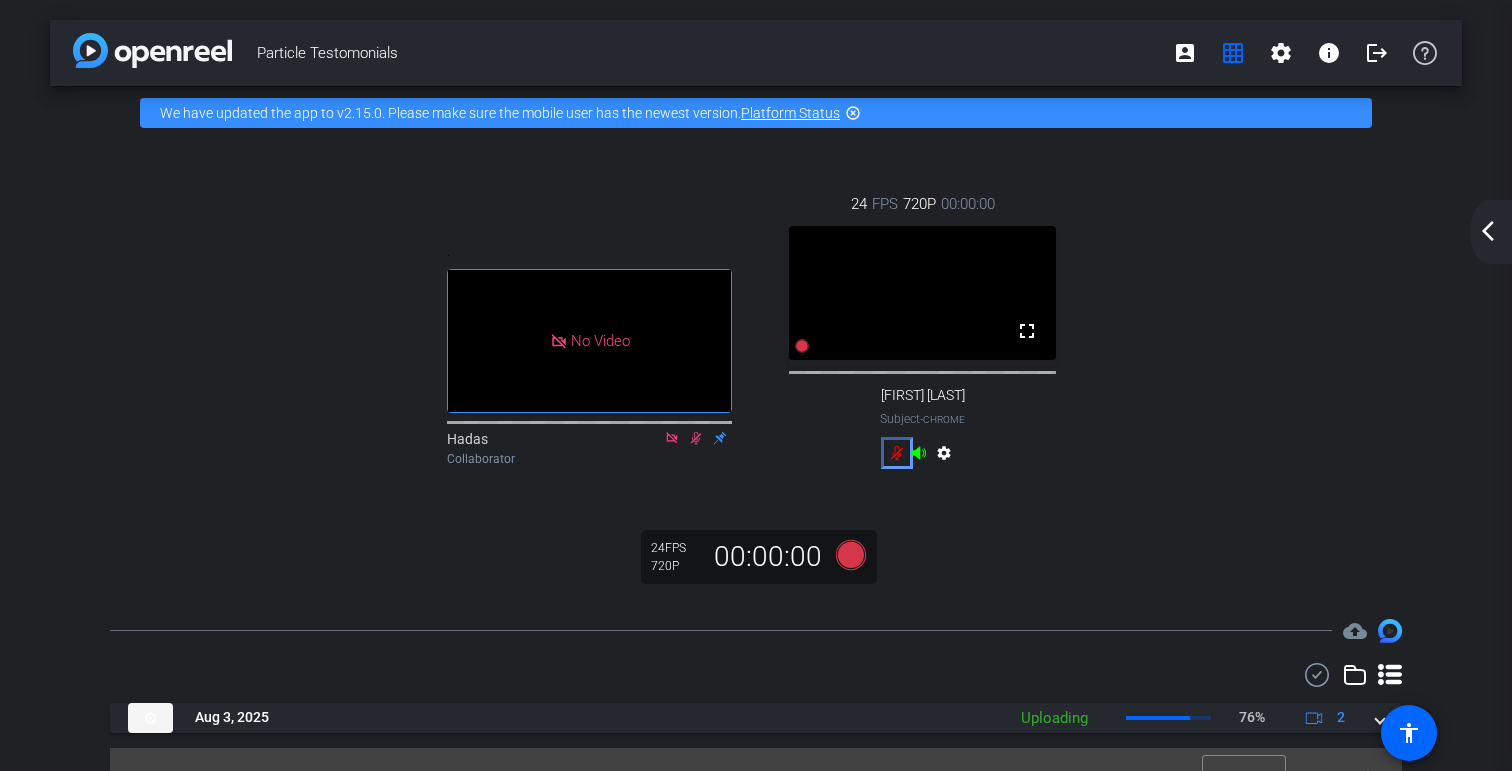 click 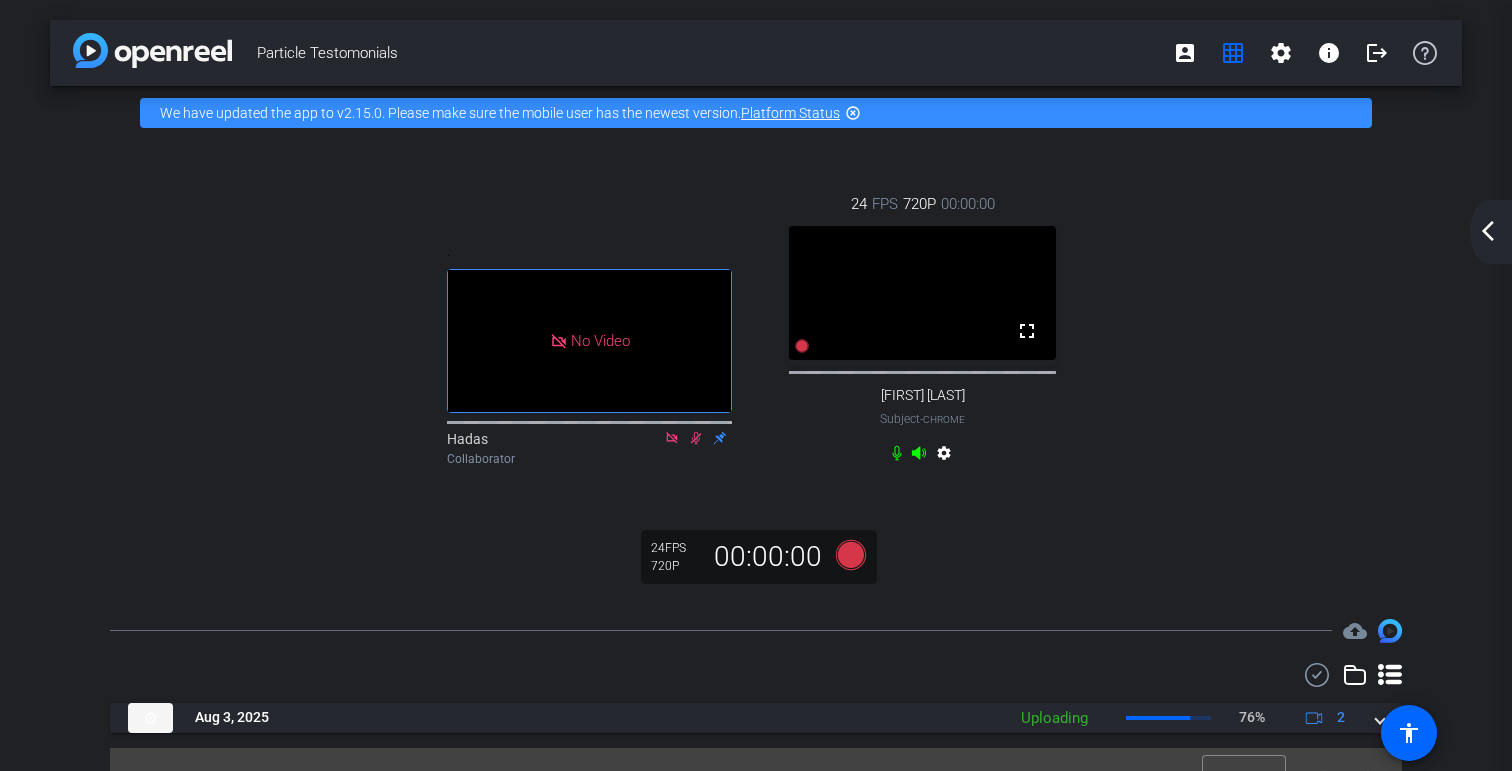 click 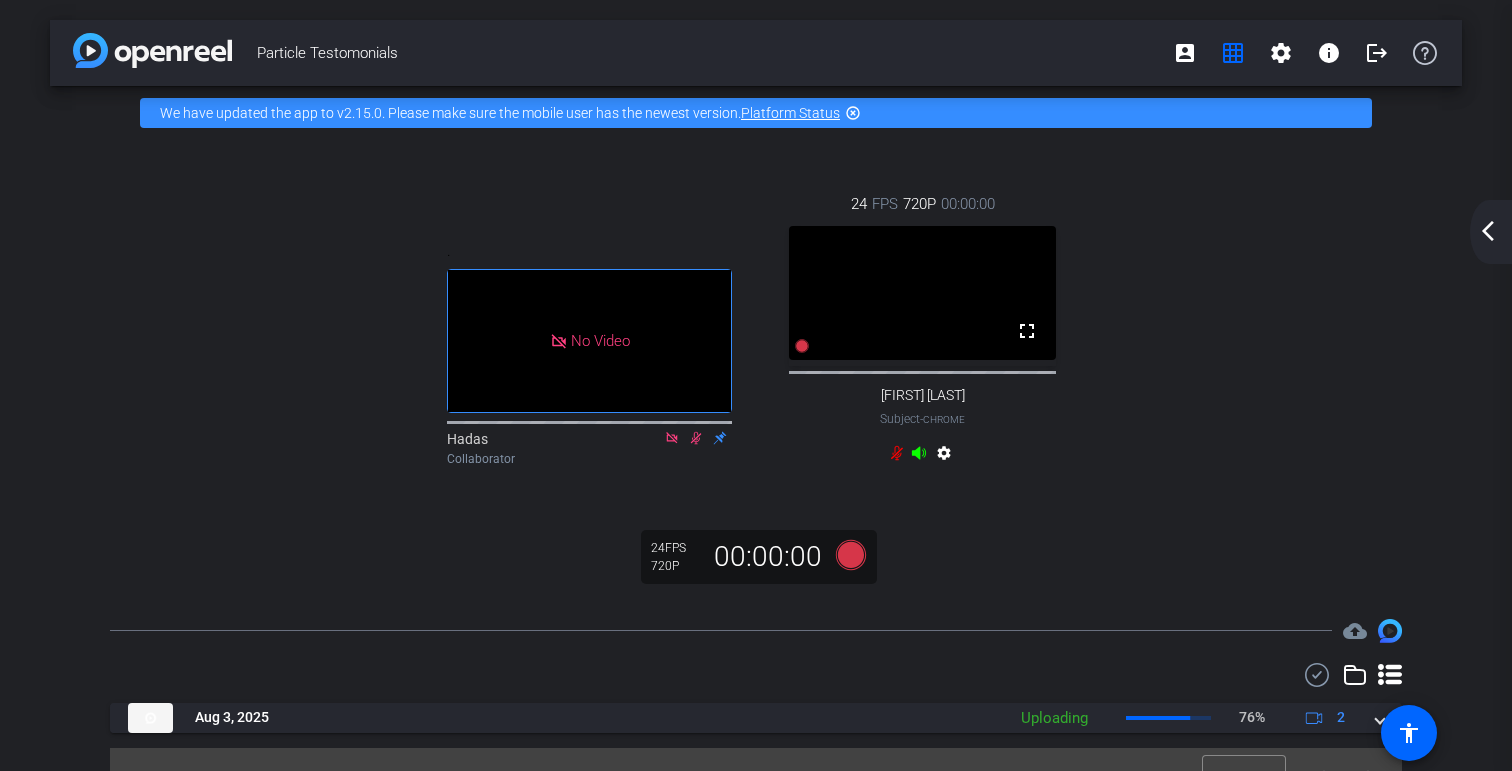 click 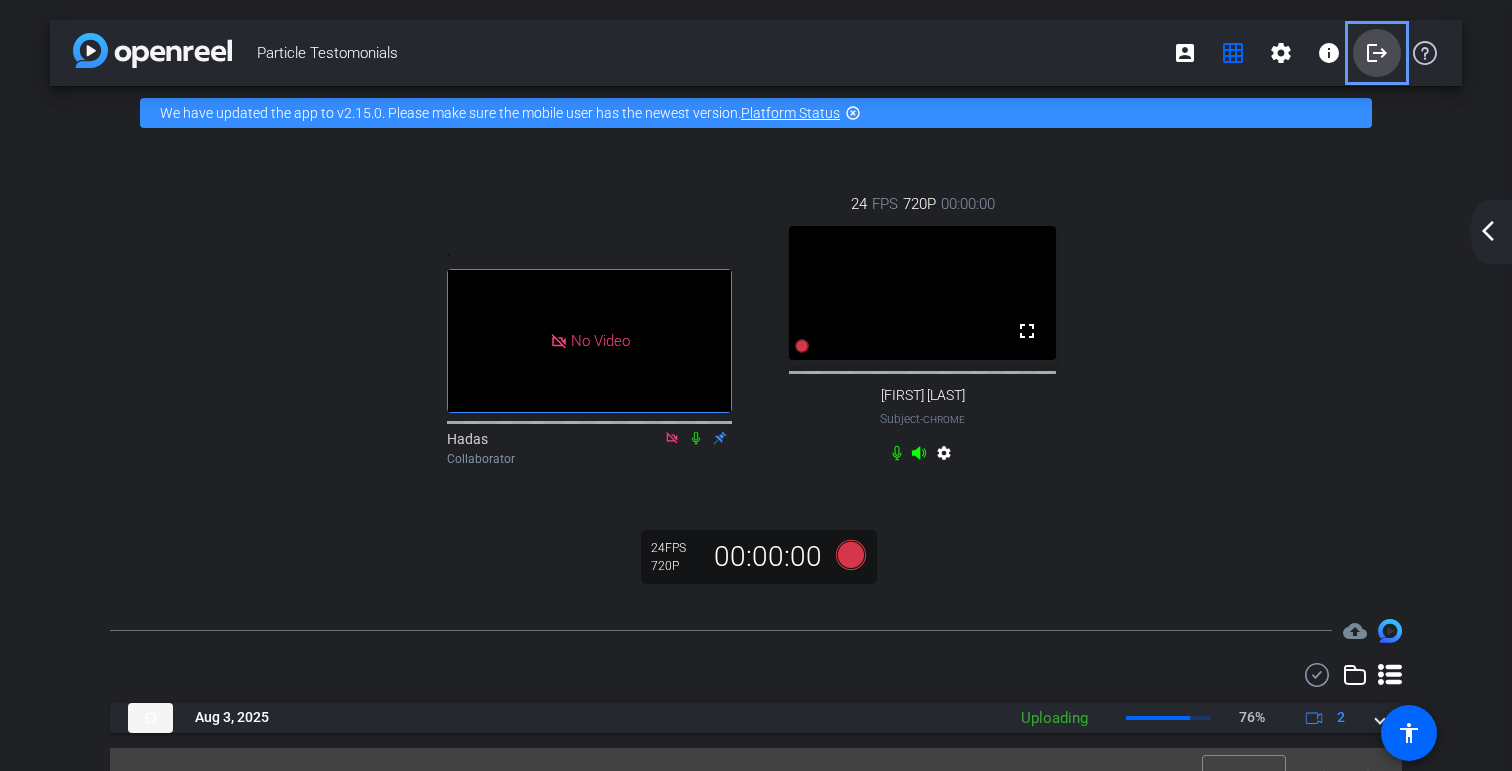 click on "logout" at bounding box center (1377, 53) 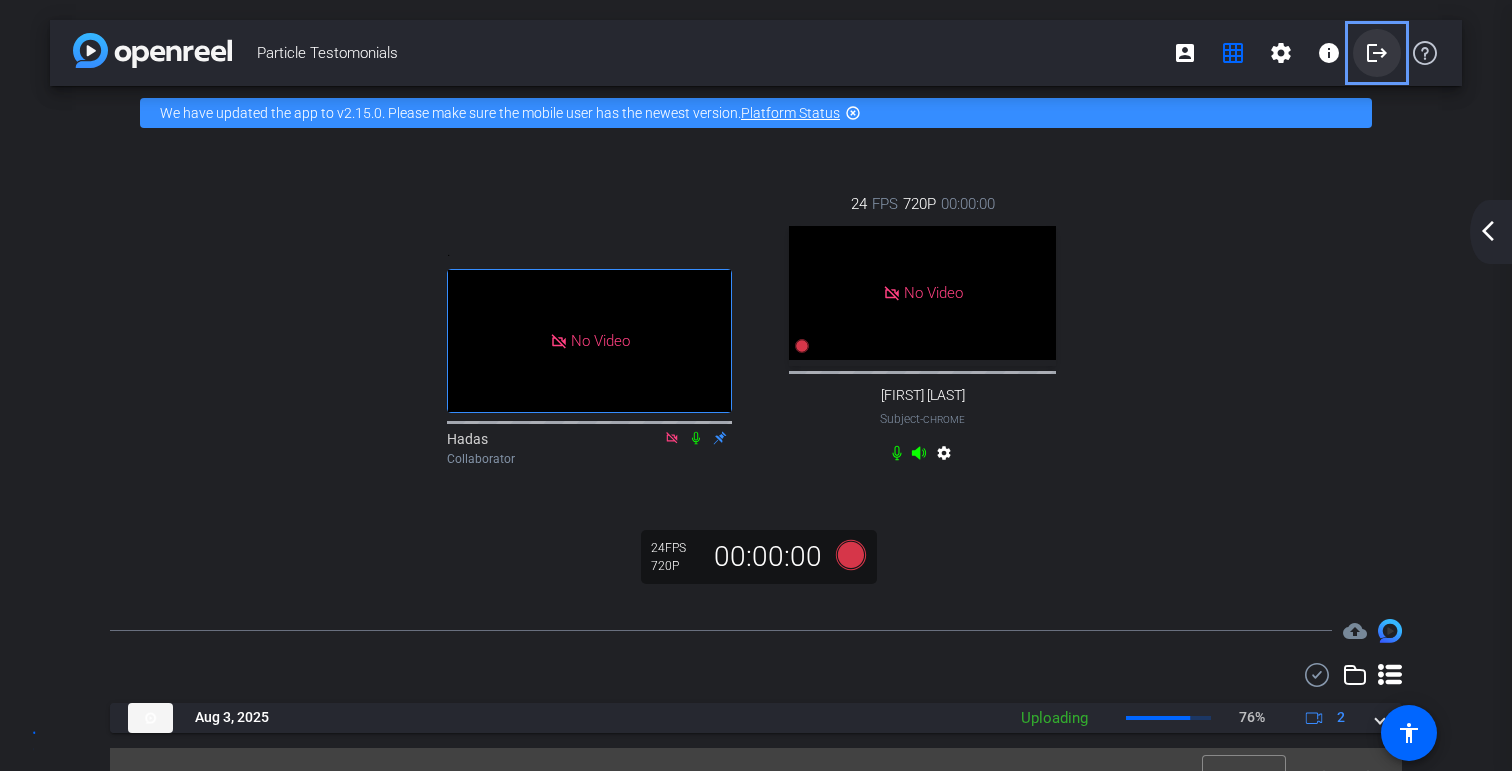 click on "logout" at bounding box center [1377, 53] 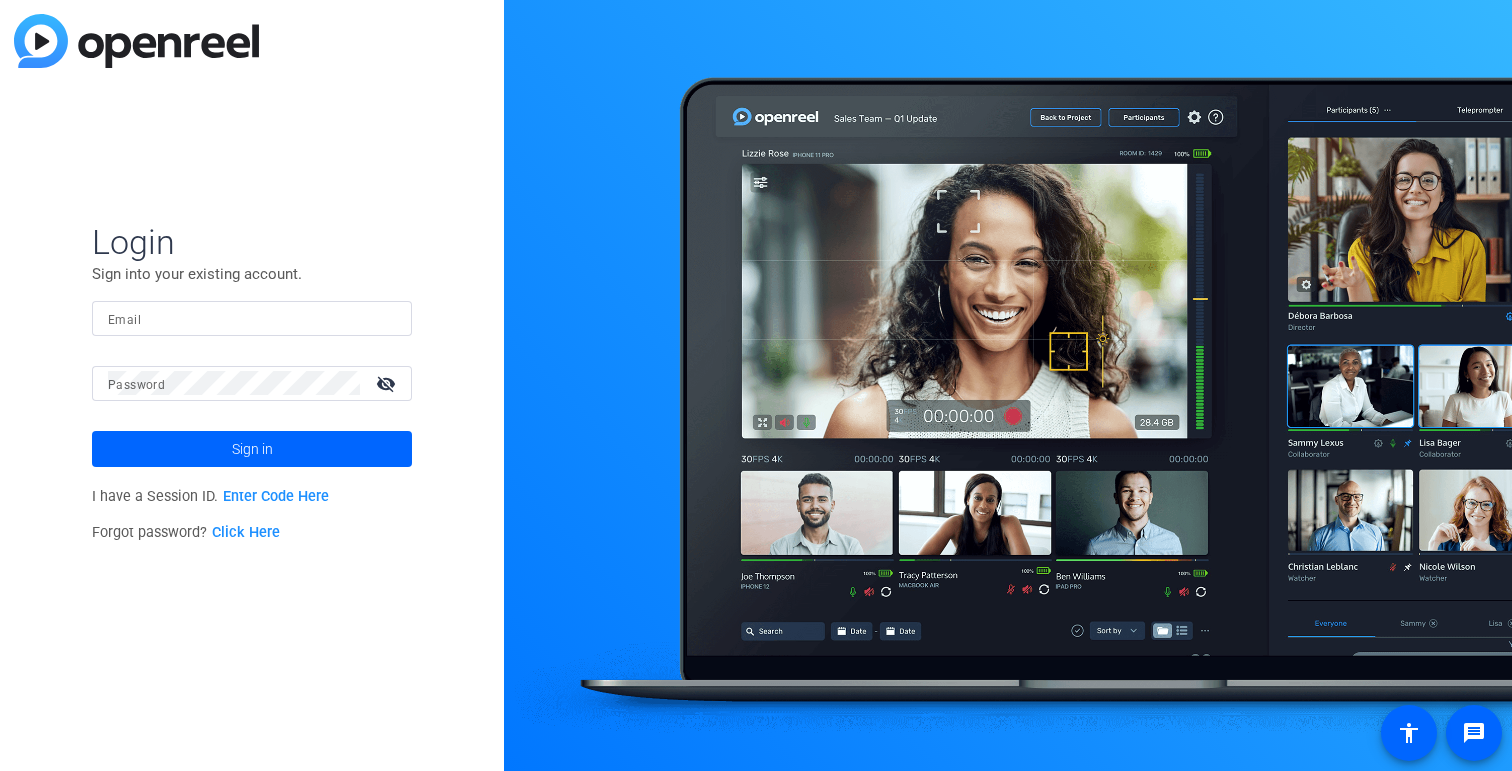 scroll, scrollTop: 0, scrollLeft: 0, axis: both 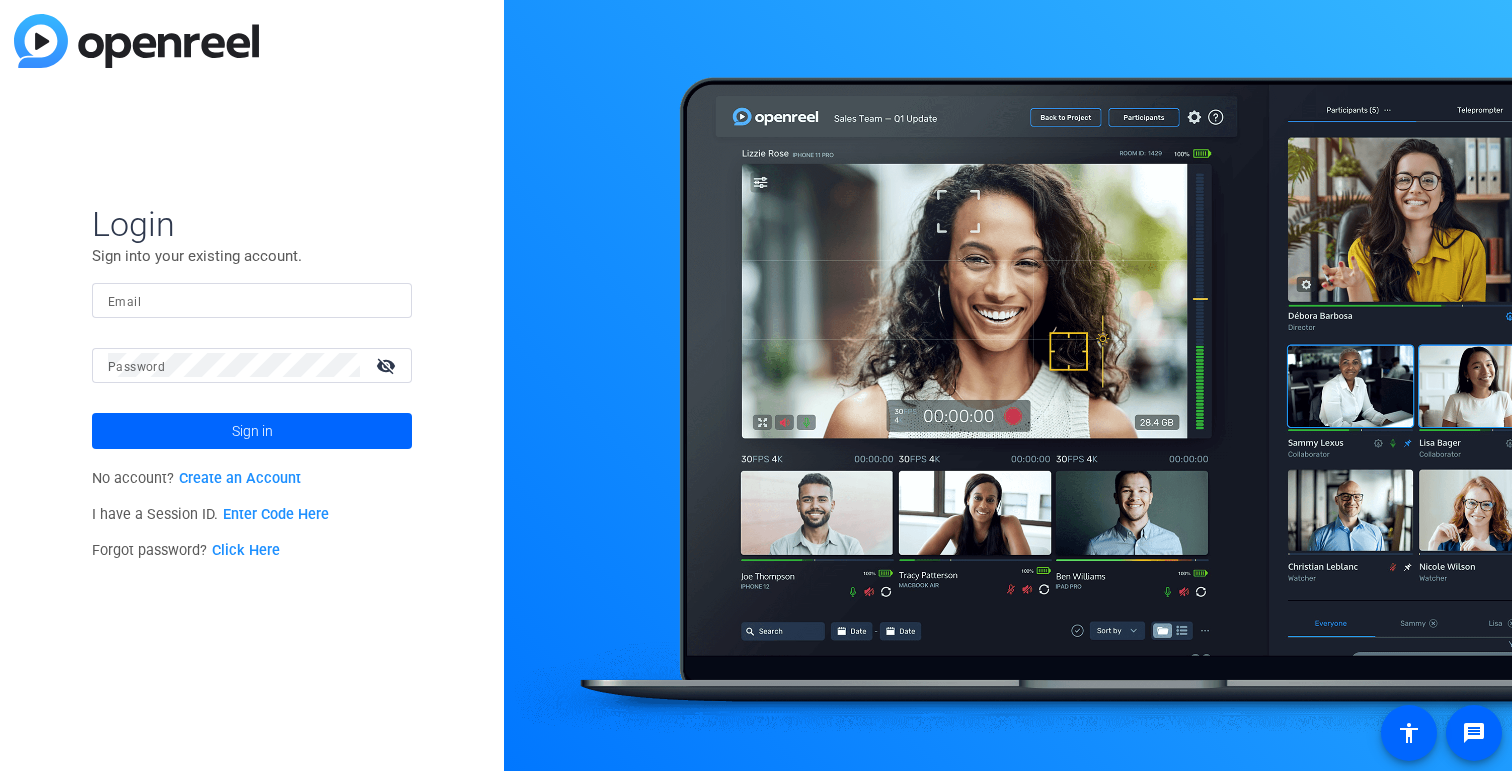 click on "Email" at bounding box center [252, 300] 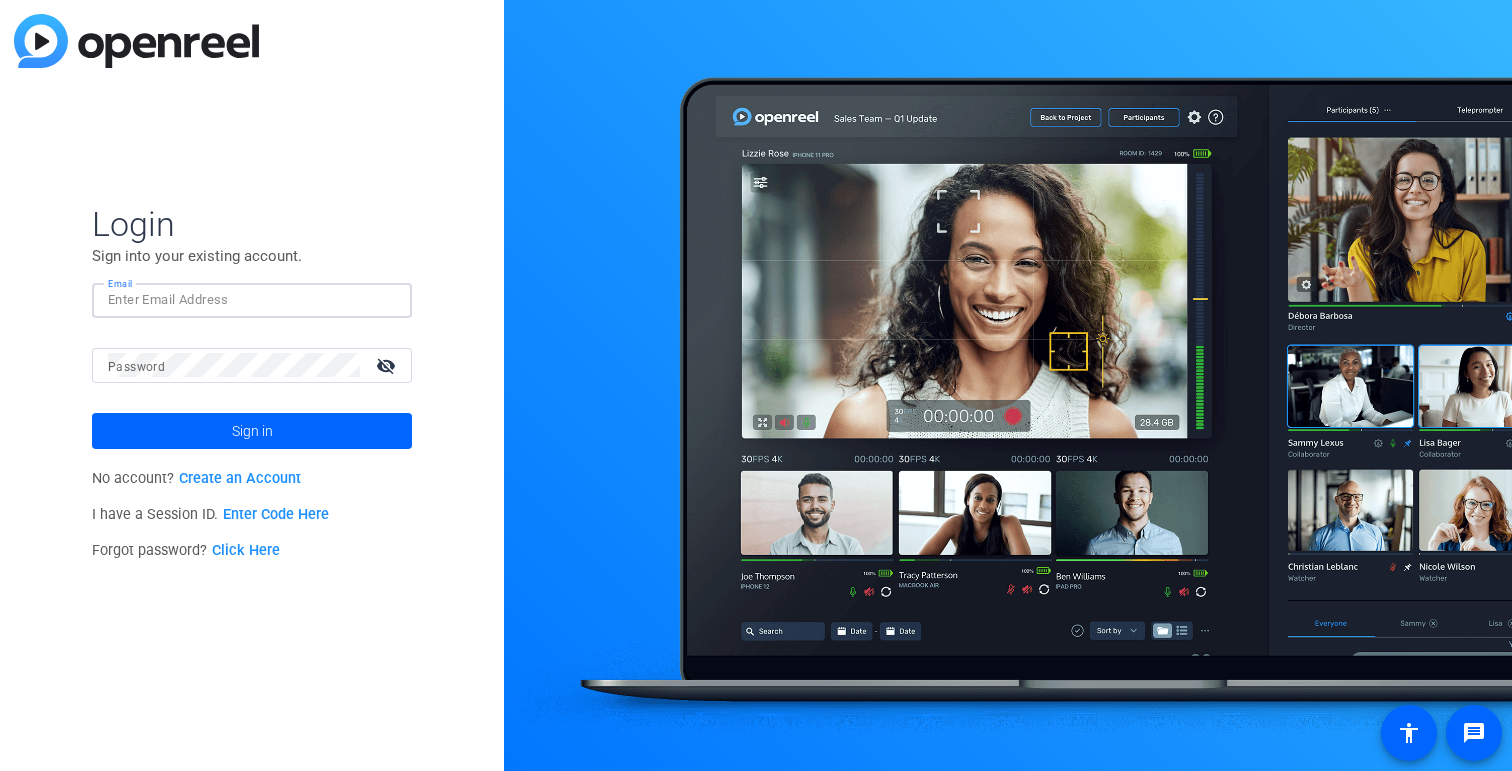 type on "omer@particleformen.com" 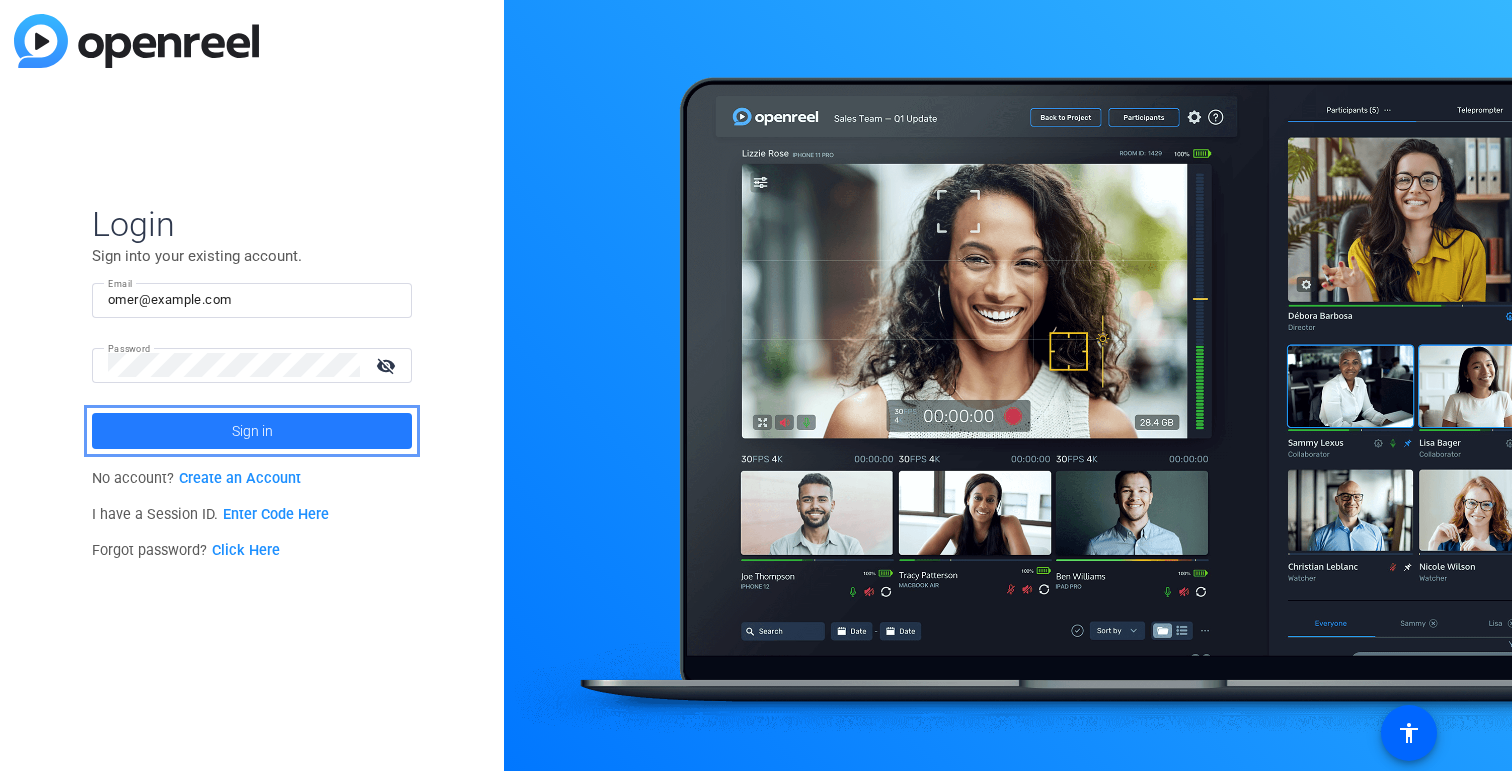 click on "Sign in" 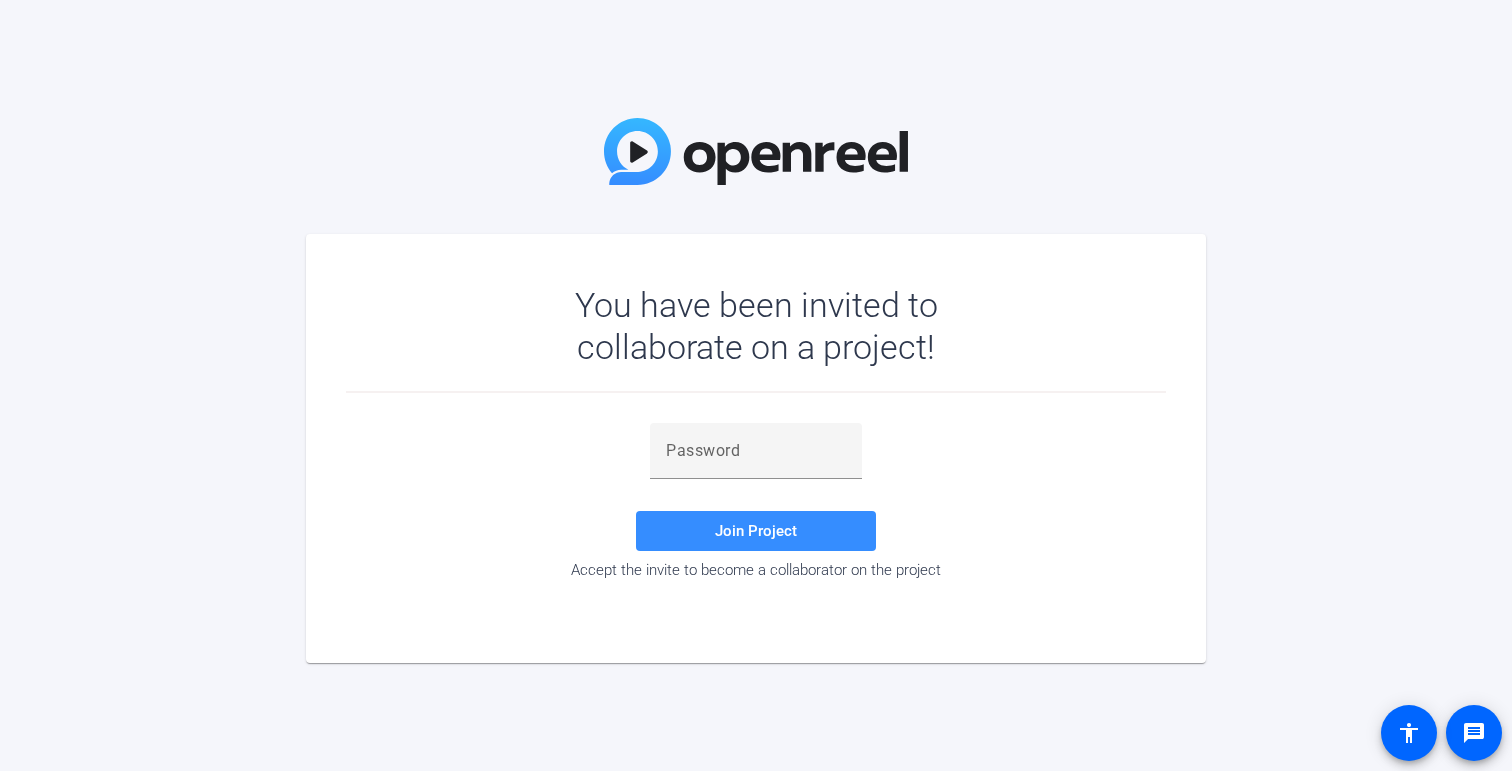 scroll, scrollTop: 0, scrollLeft: 0, axis: both 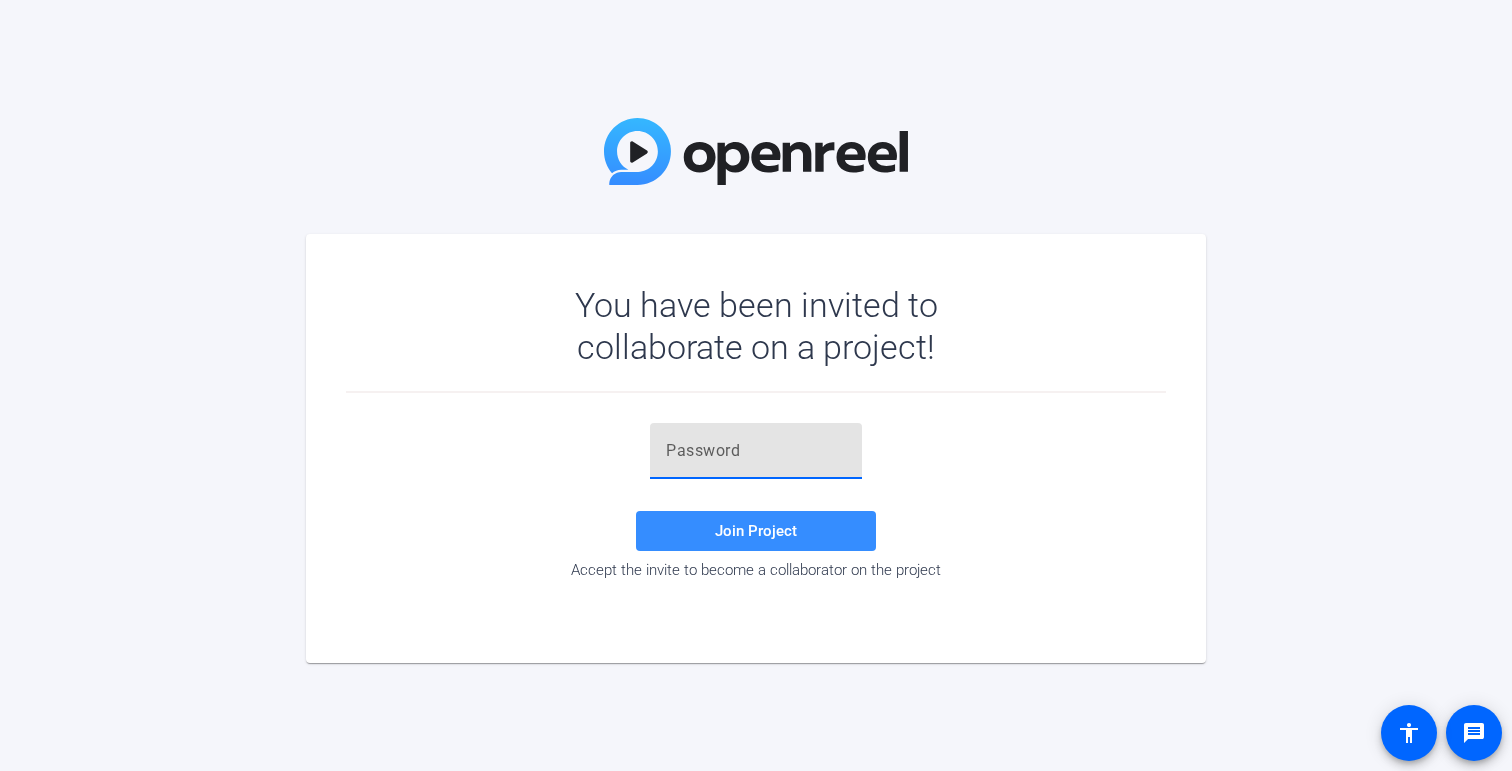 click at bounding box center (756, 451) 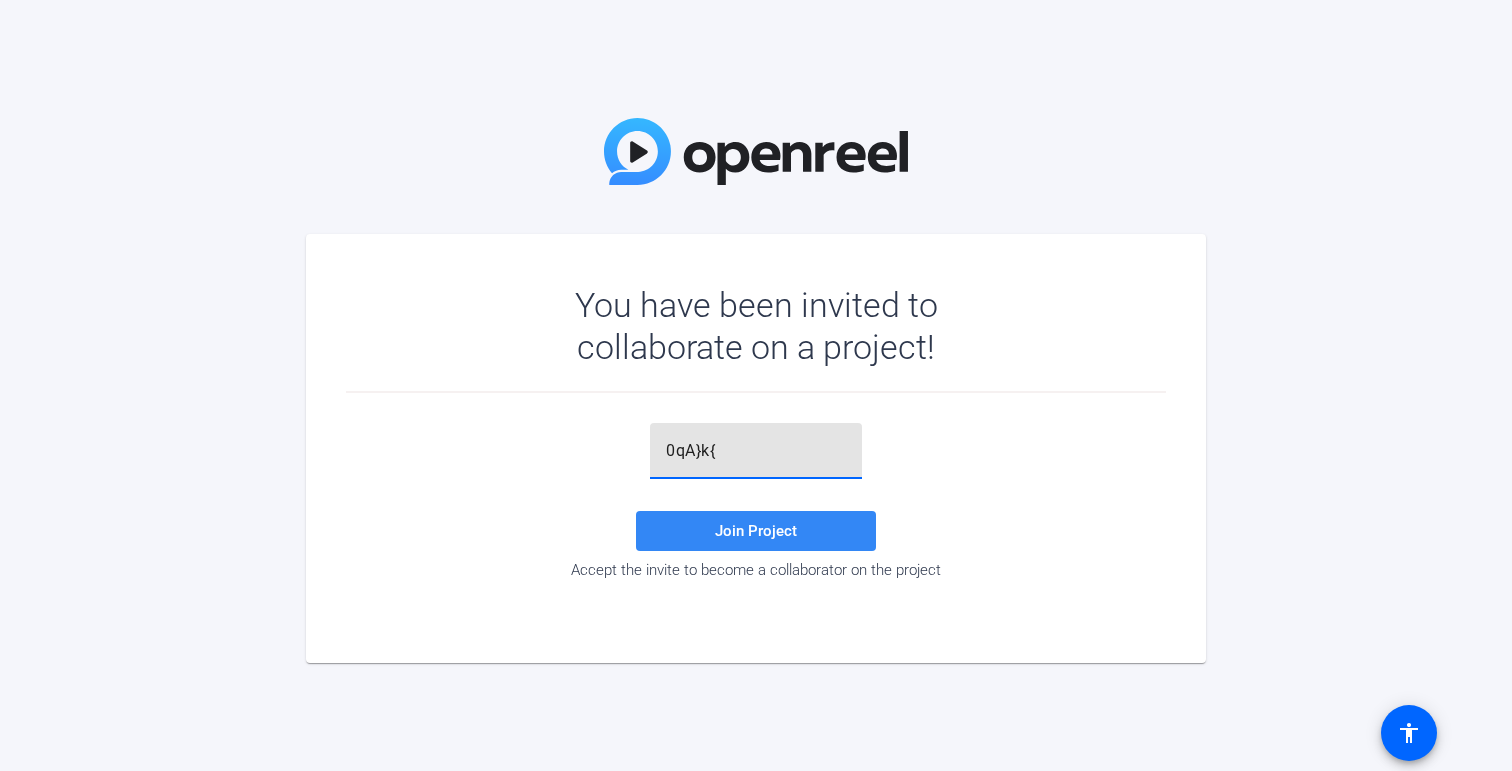 type on "0qA}k{" 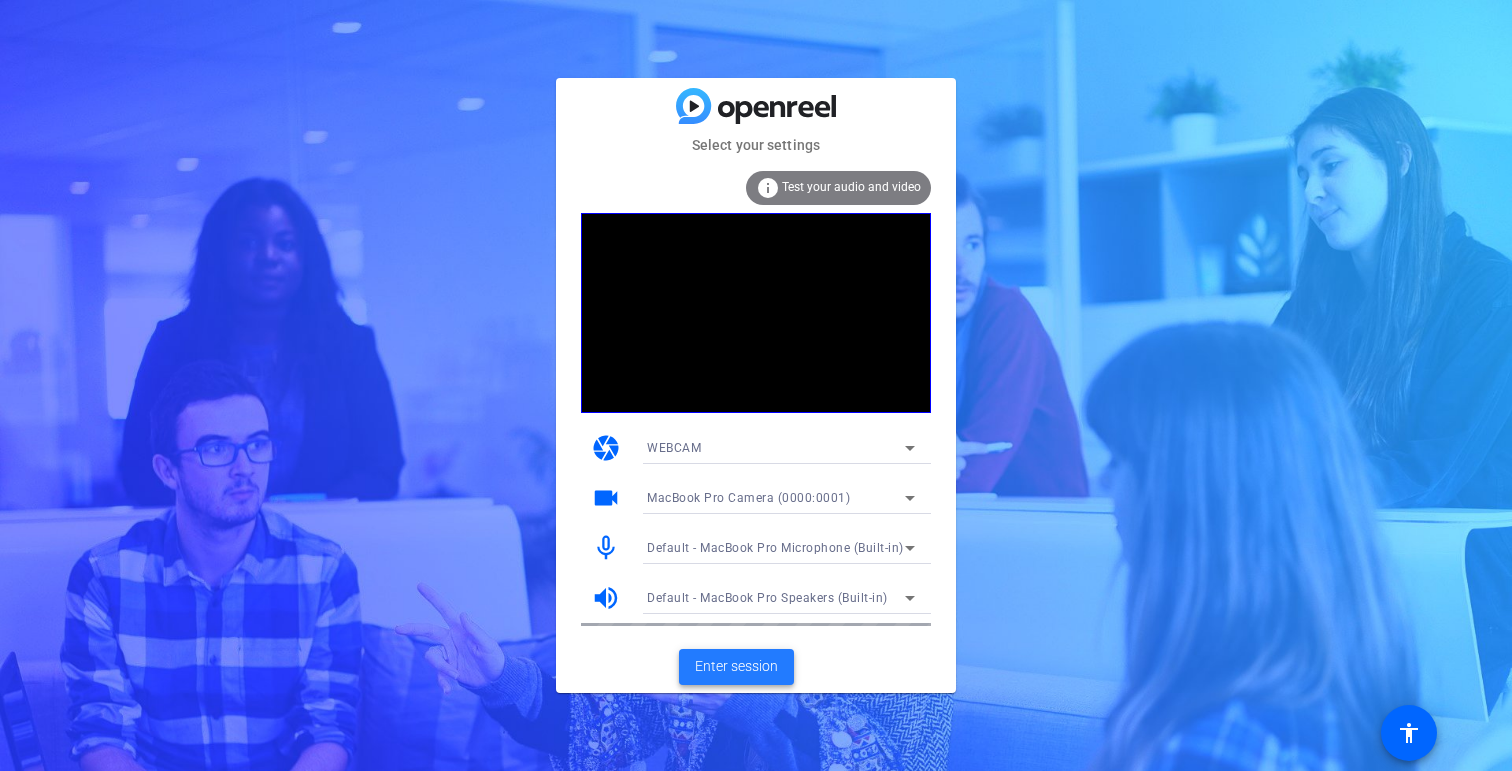 click 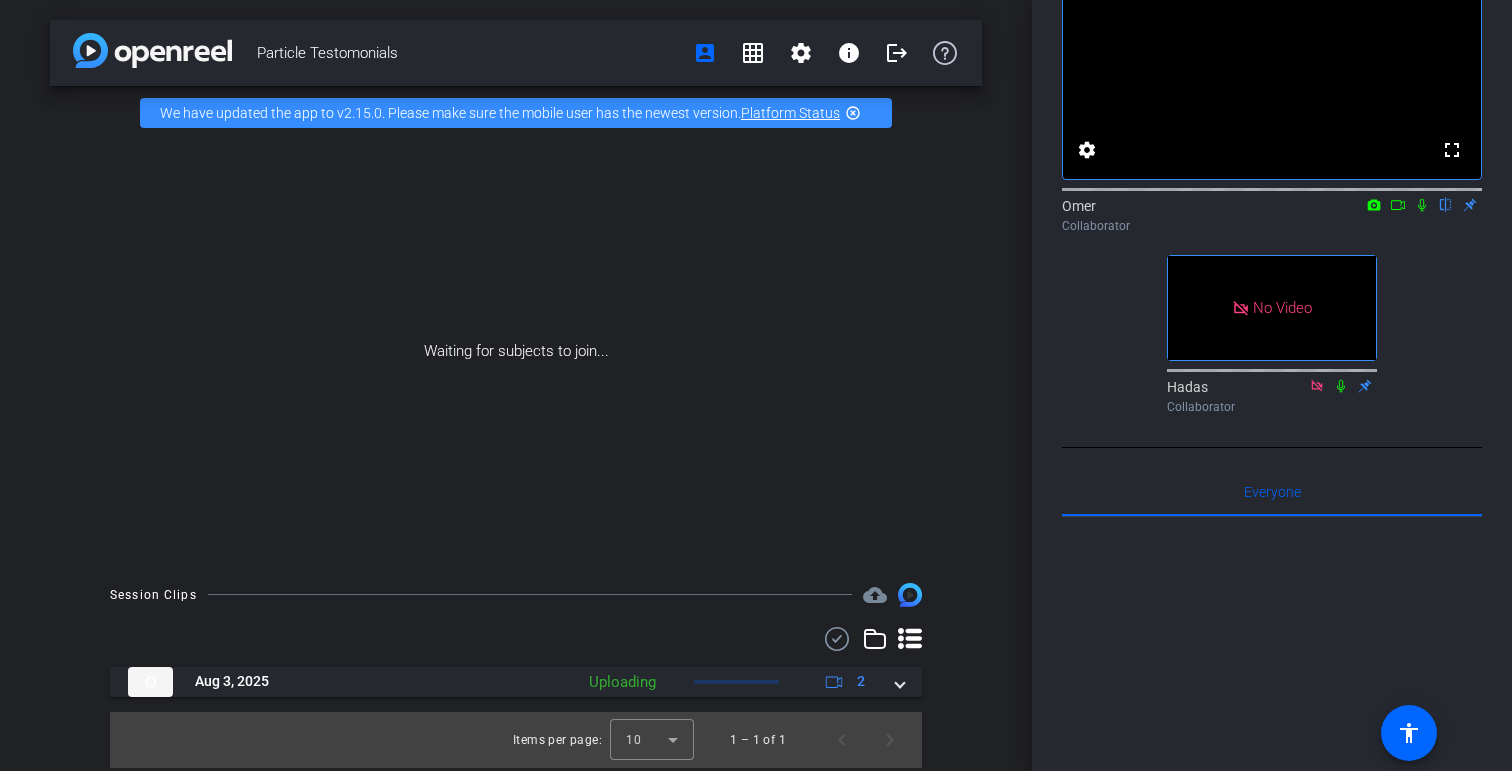 scroll, scrollTop: 0, scrollLeft: 0, axis: both 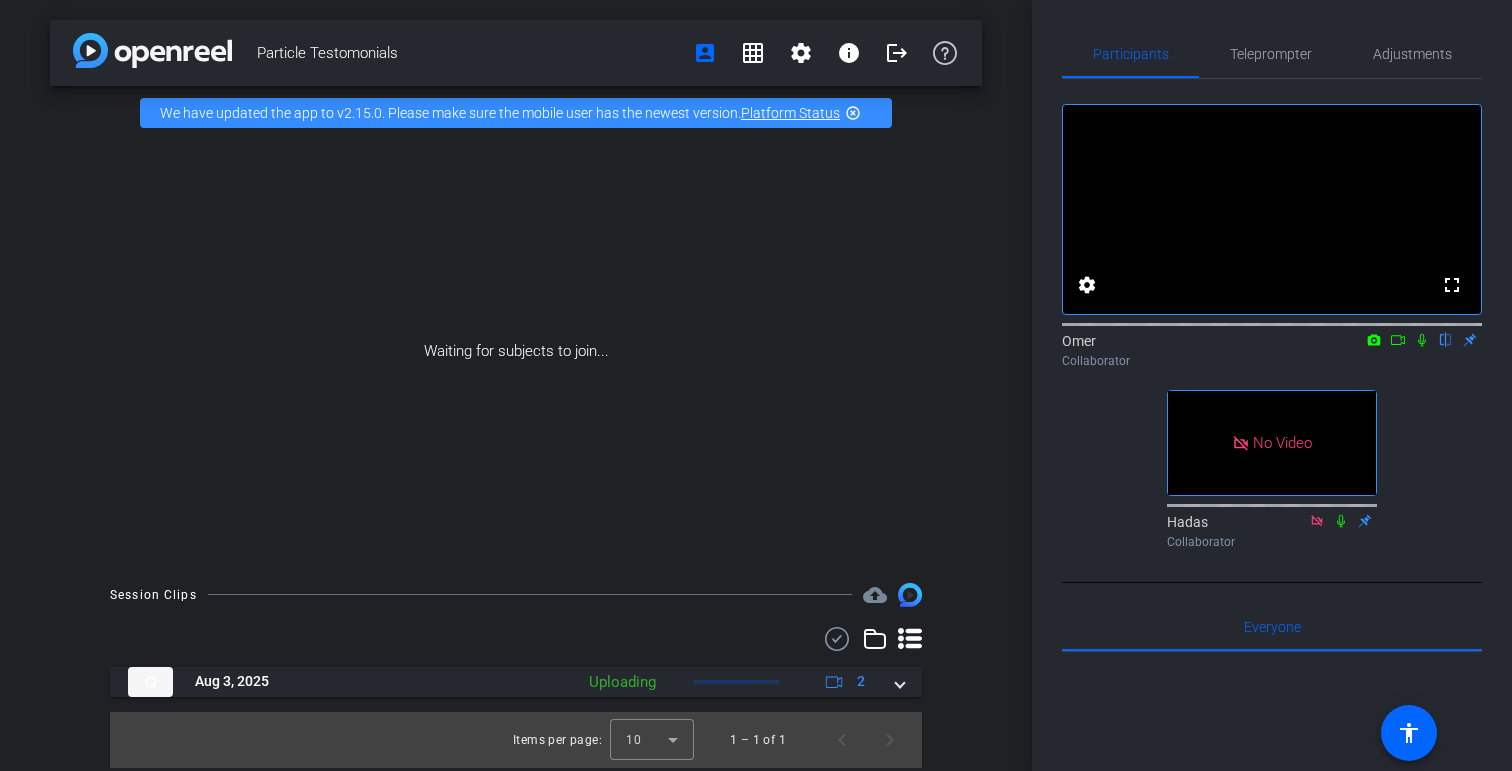 click 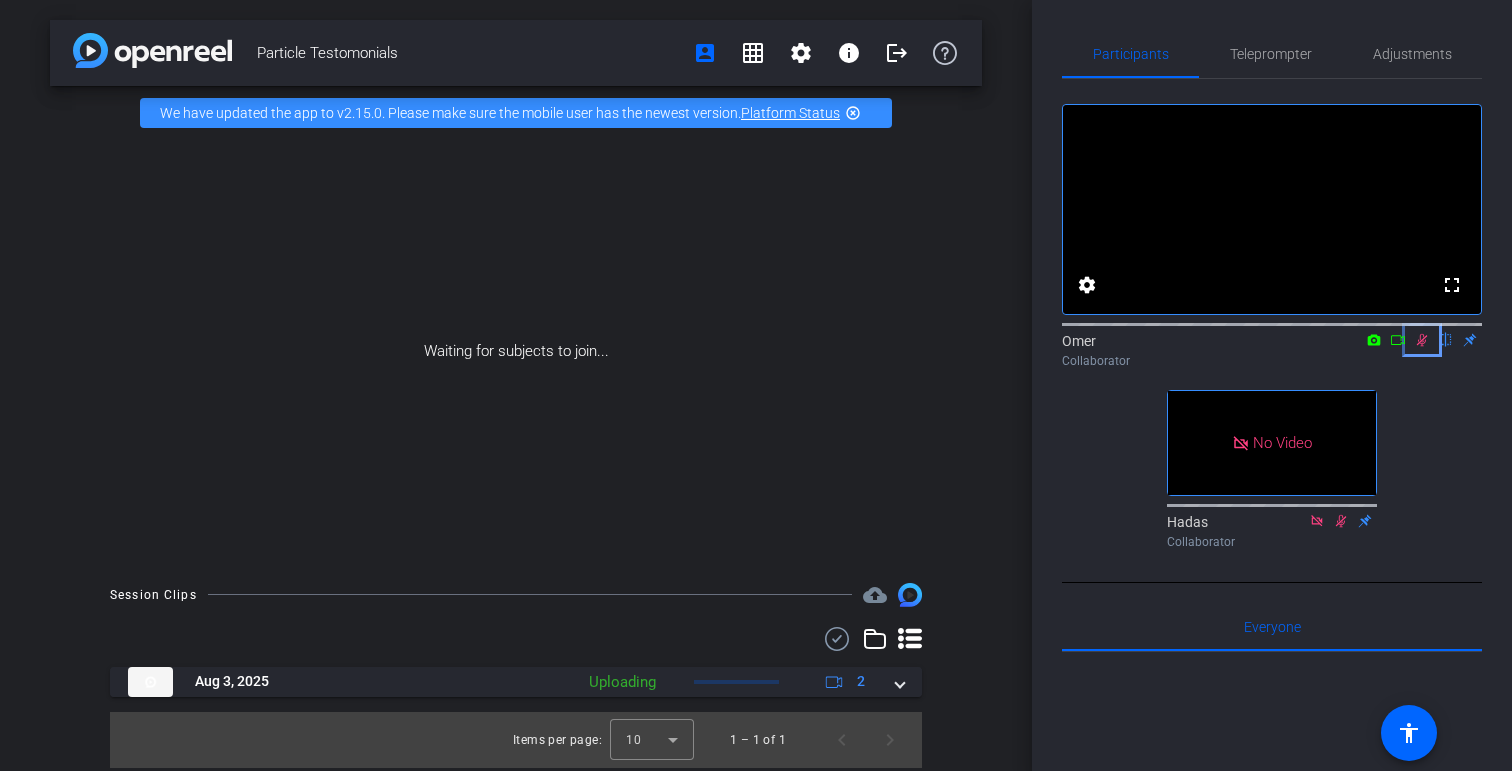 click 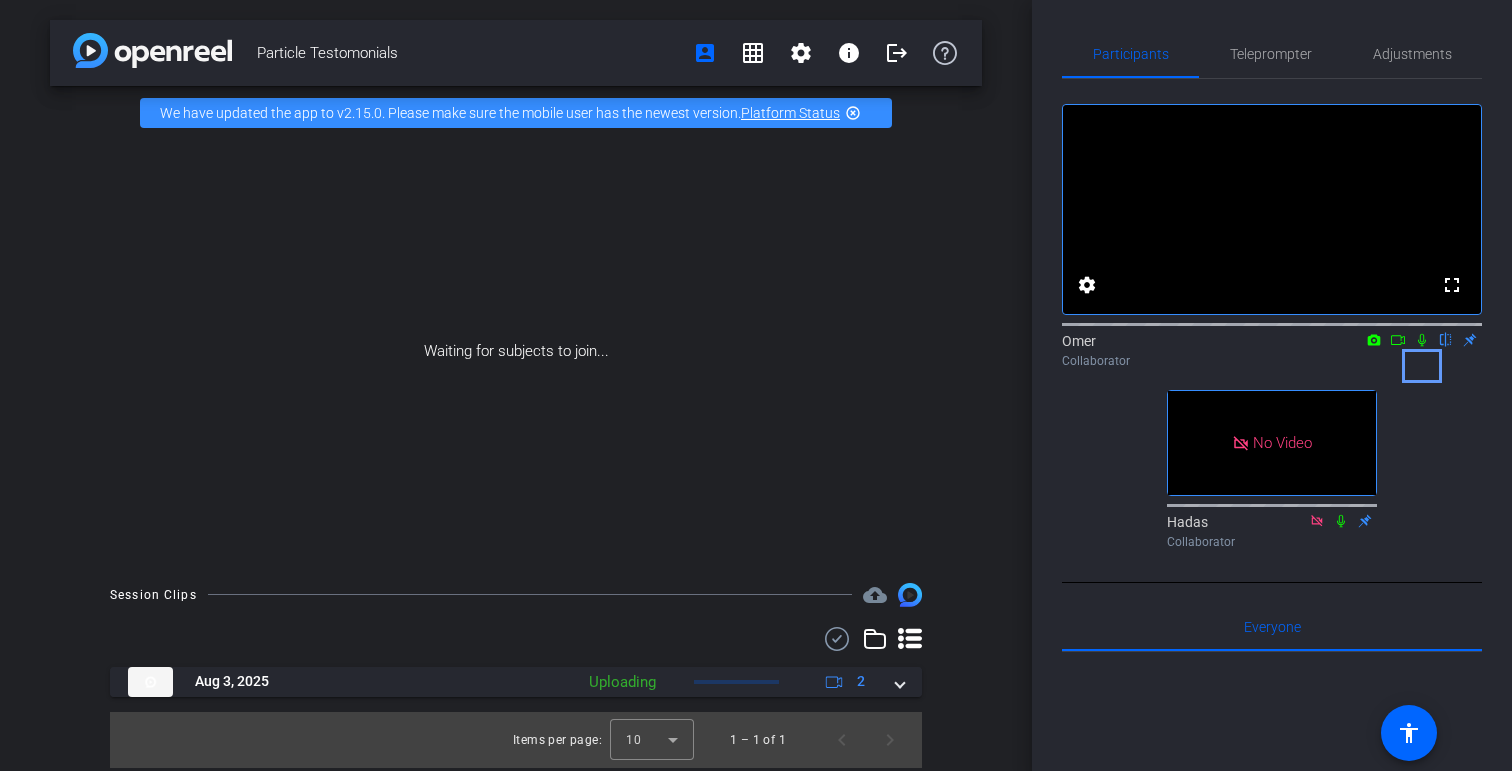 click 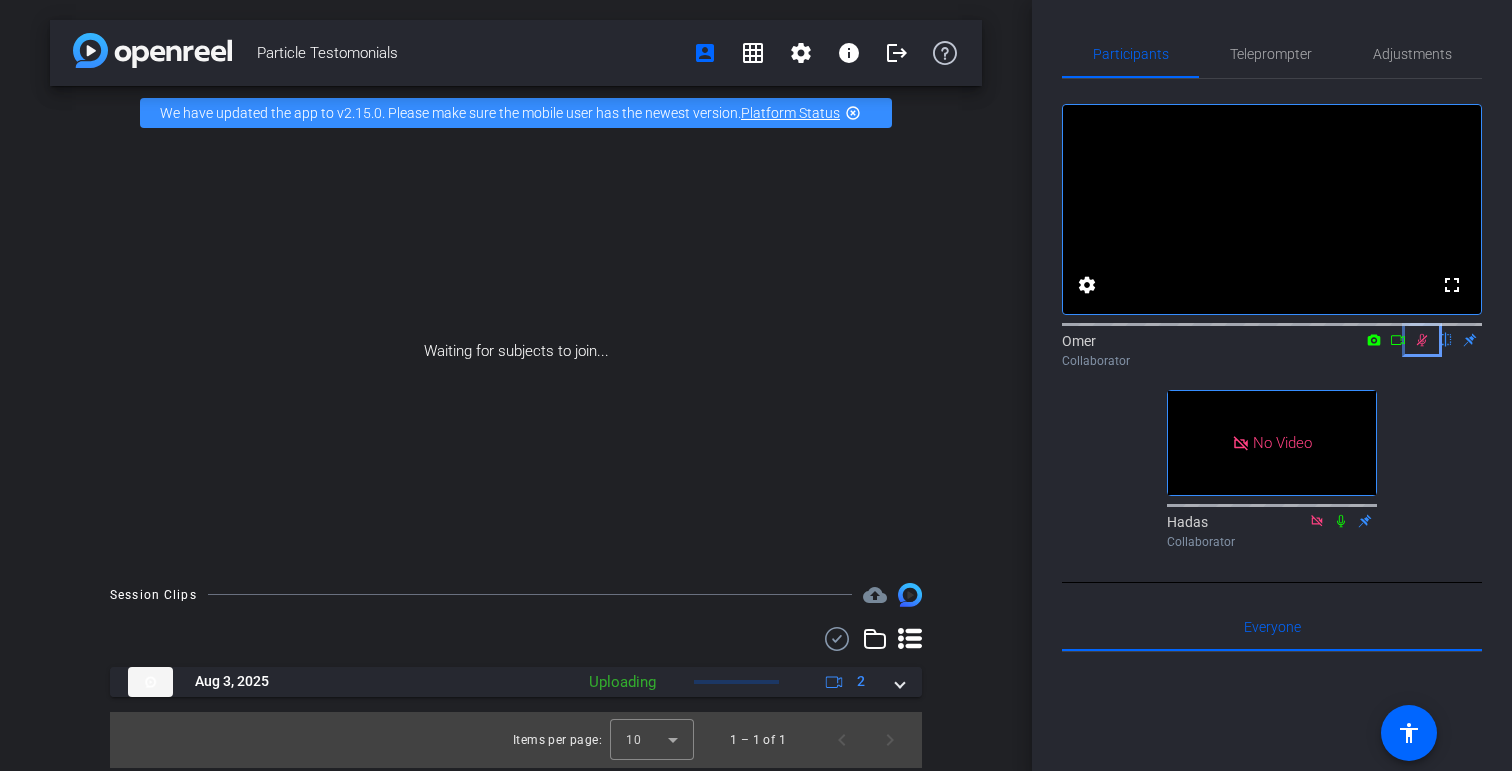 click 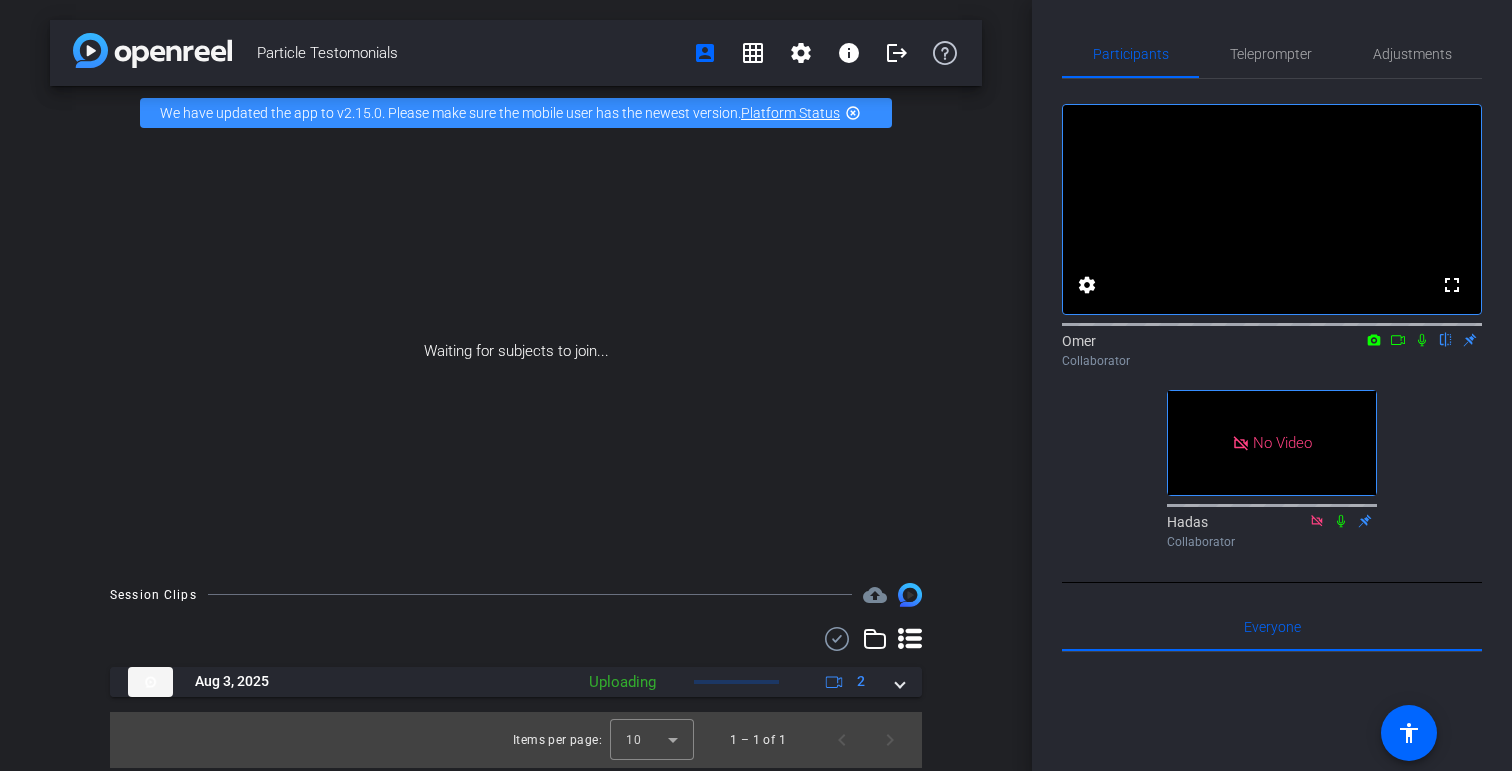 click 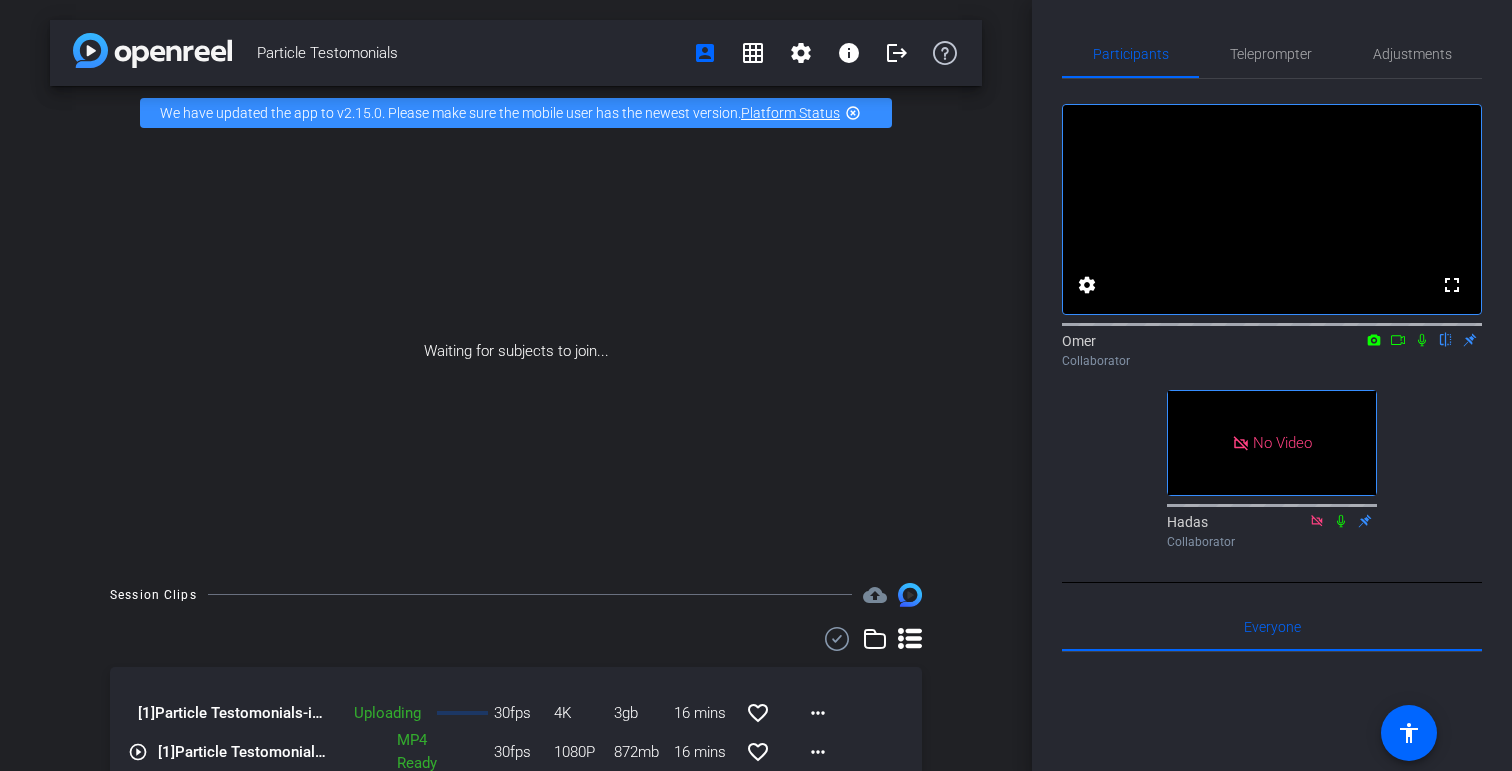 scroll, scrollTop: 74, scrollLeft: 0, axis: vertical 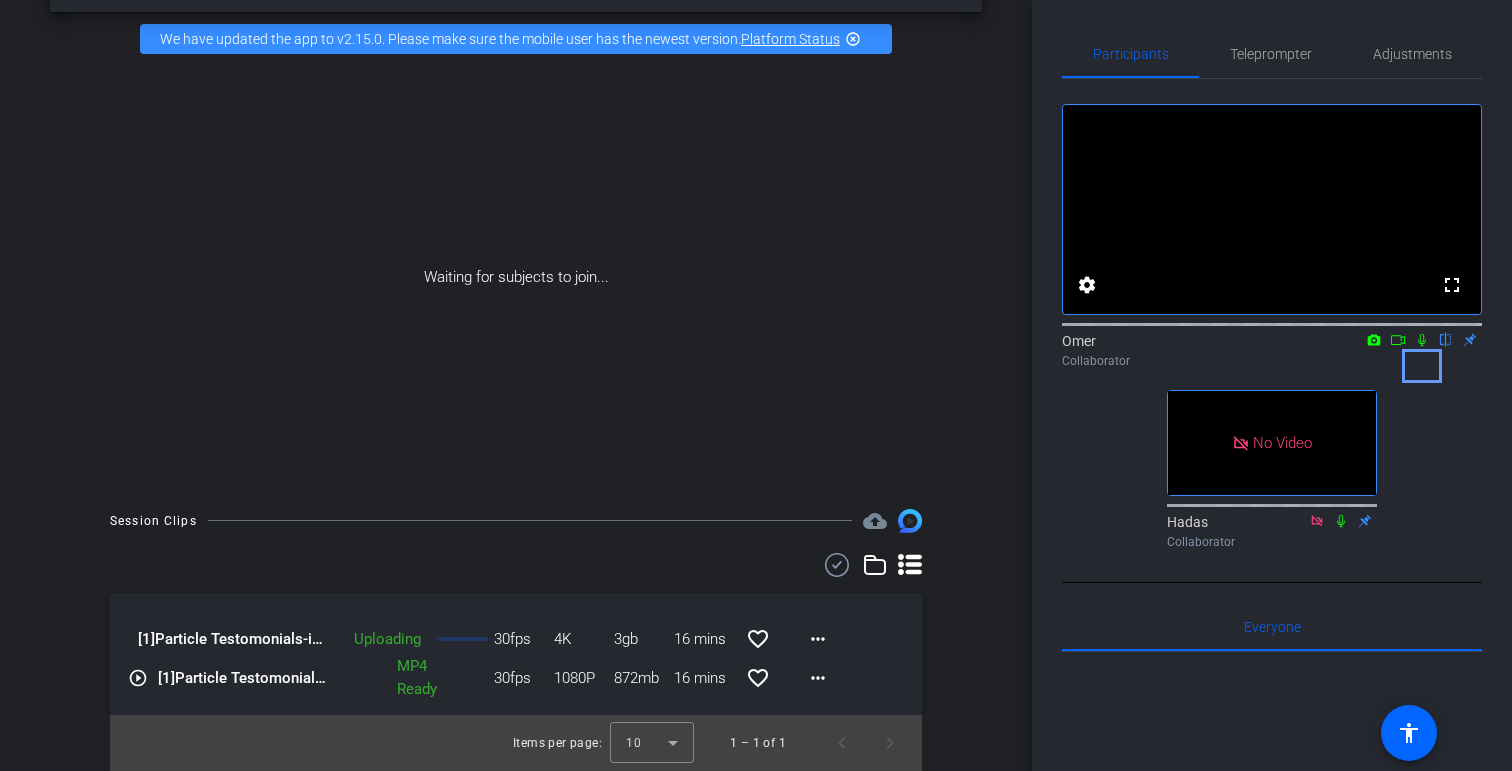 click 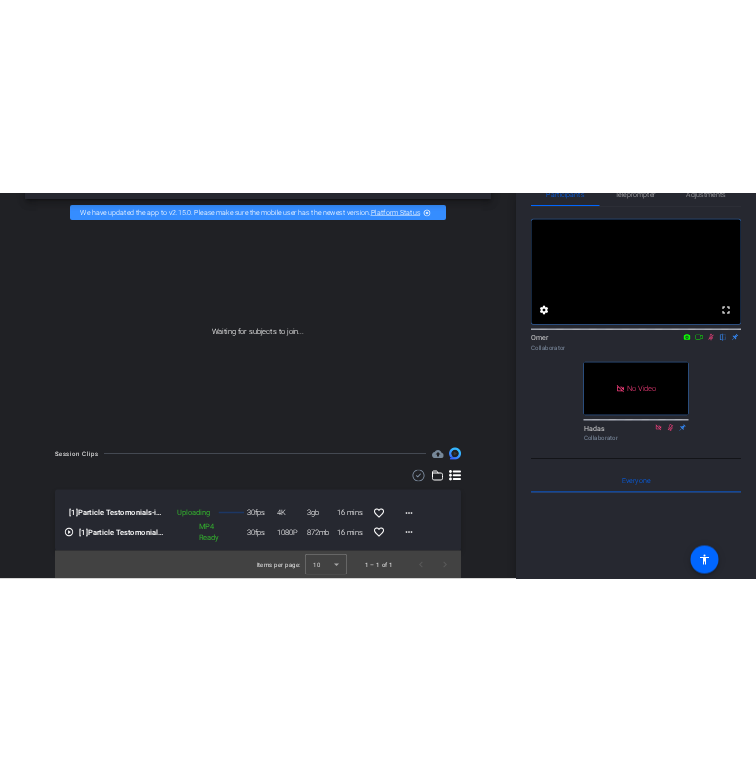 scroll, scrollTop: 0, scrollLeft: 0, axis: both 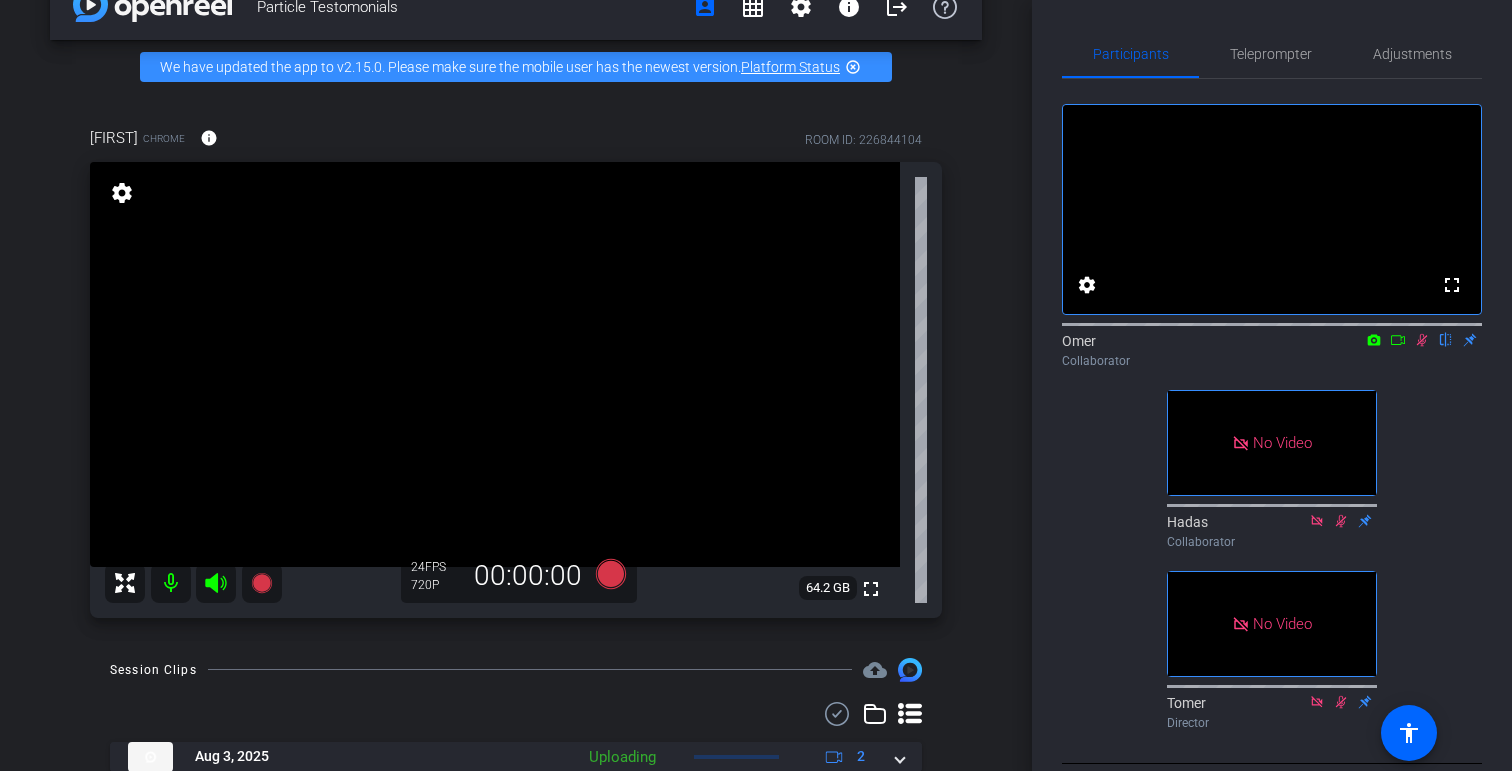 click 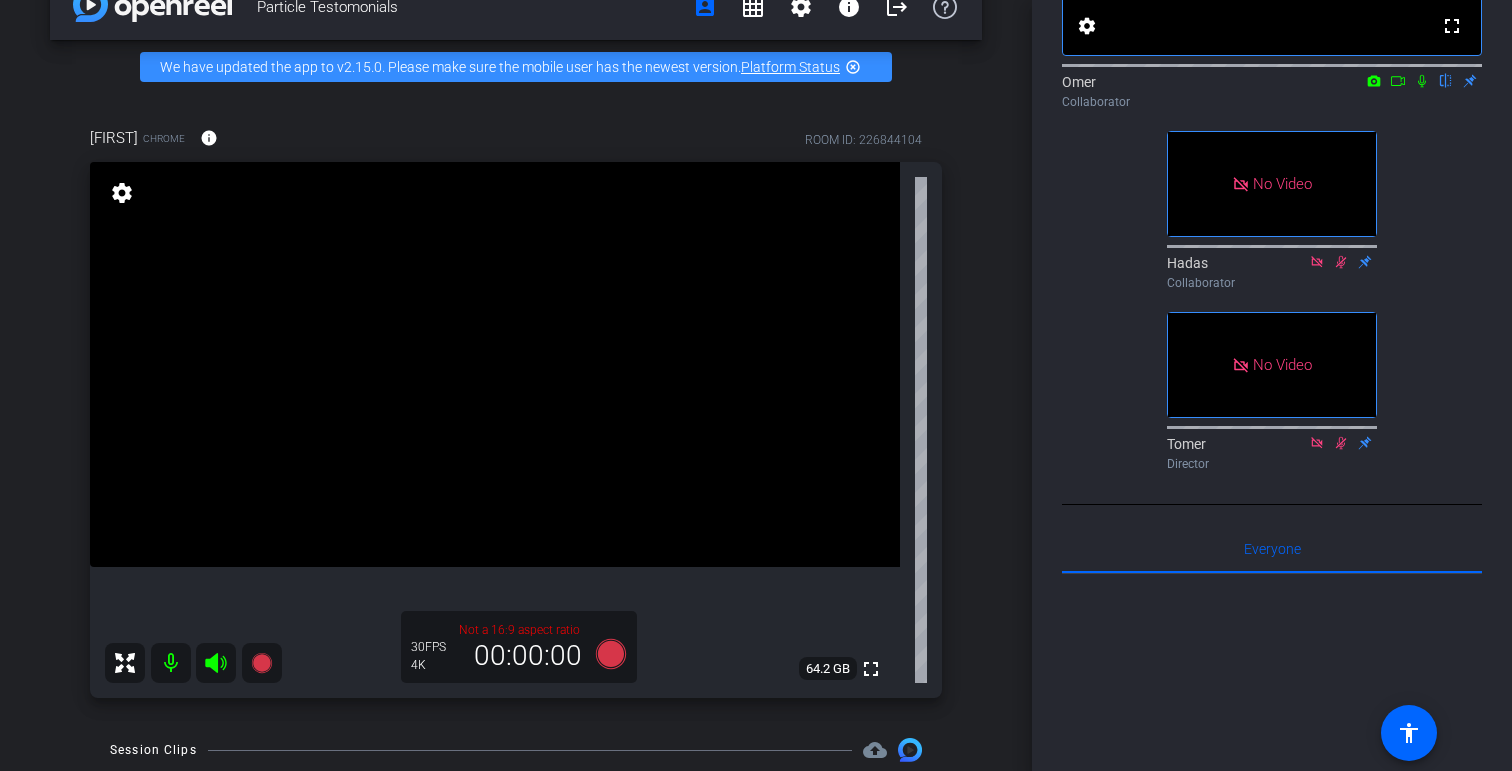 scroll, scrollTop: 262, scrollLeft: 0, axis: vertical 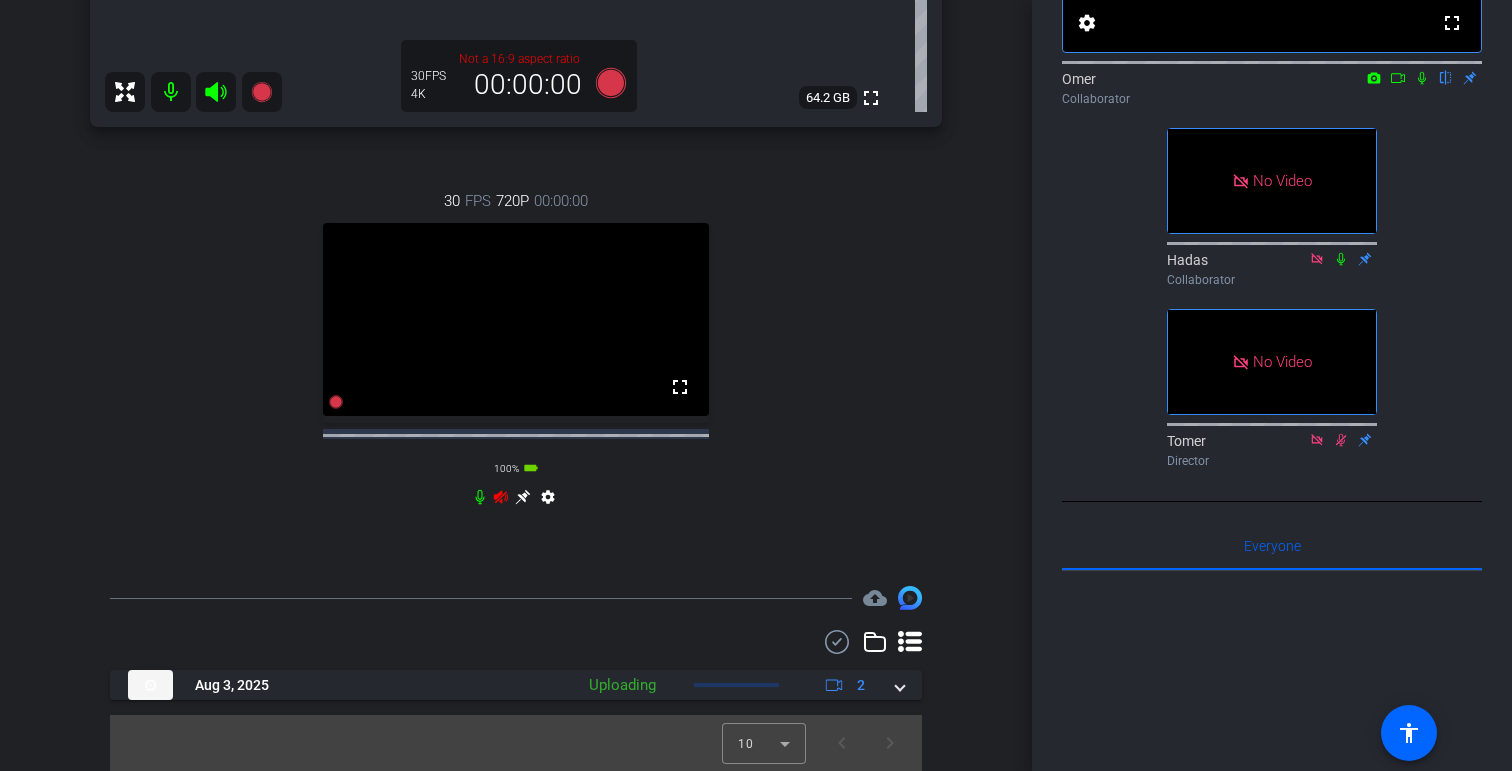 click 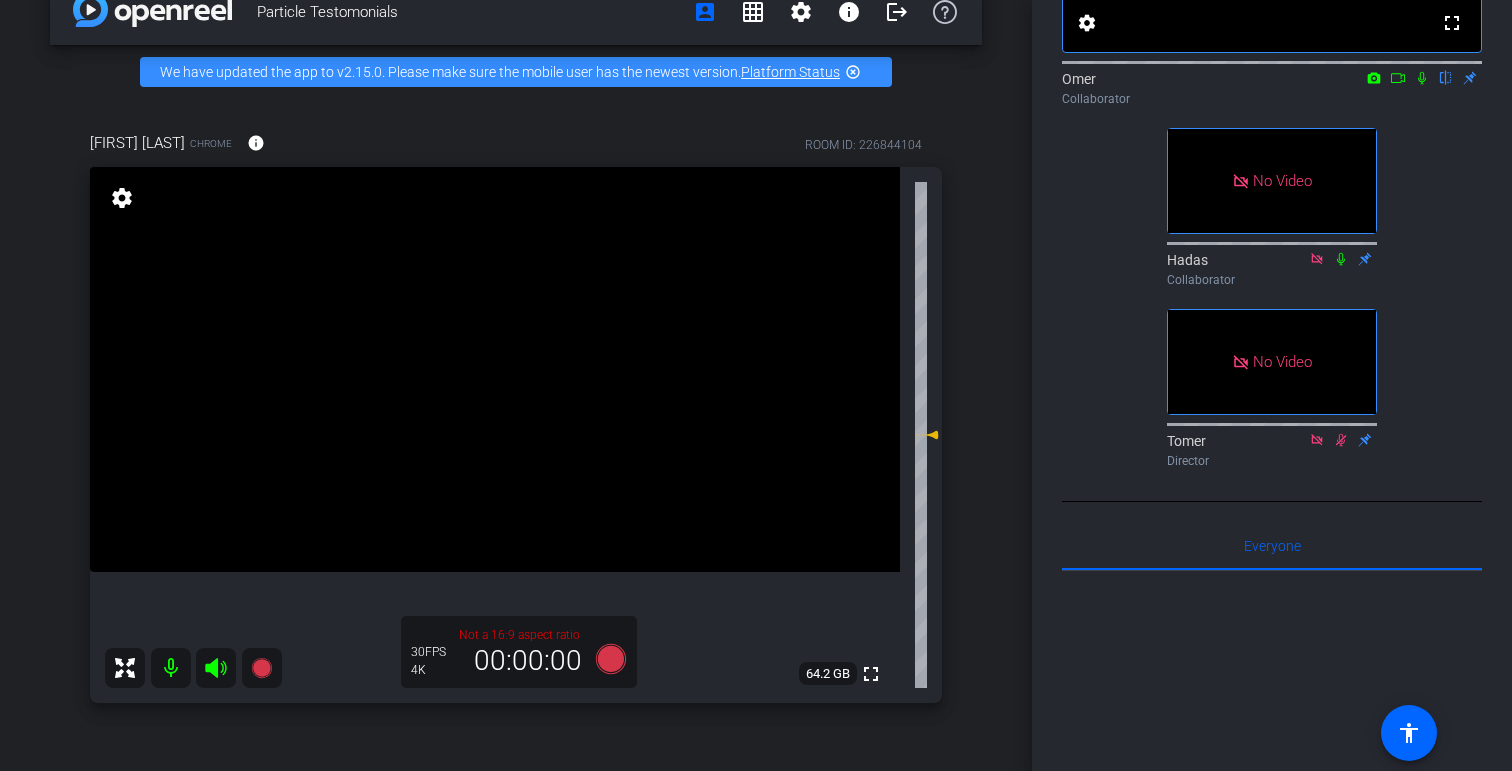 scroll, scrollTop: 0, scrollLeft: 0, axis: both 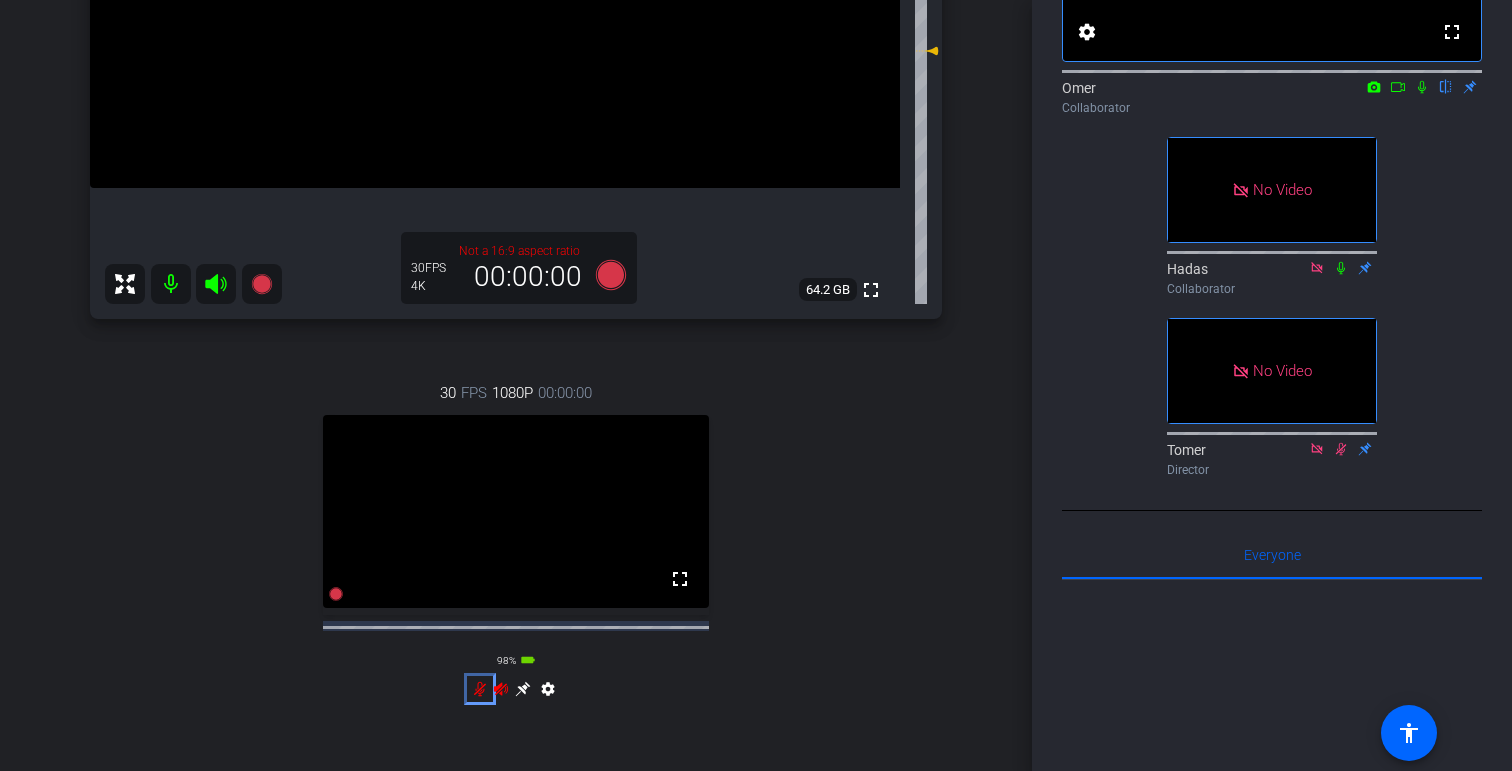 click 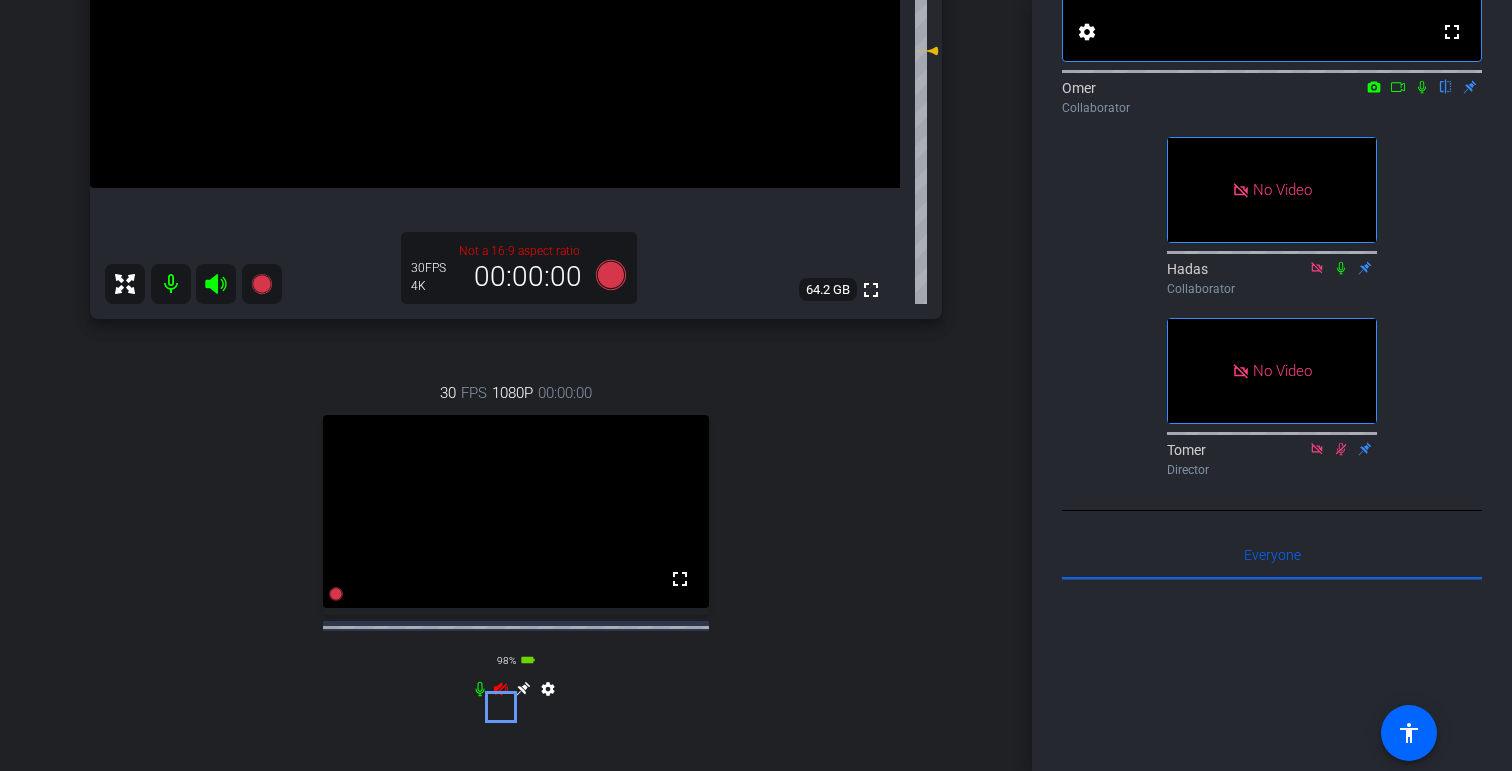 click 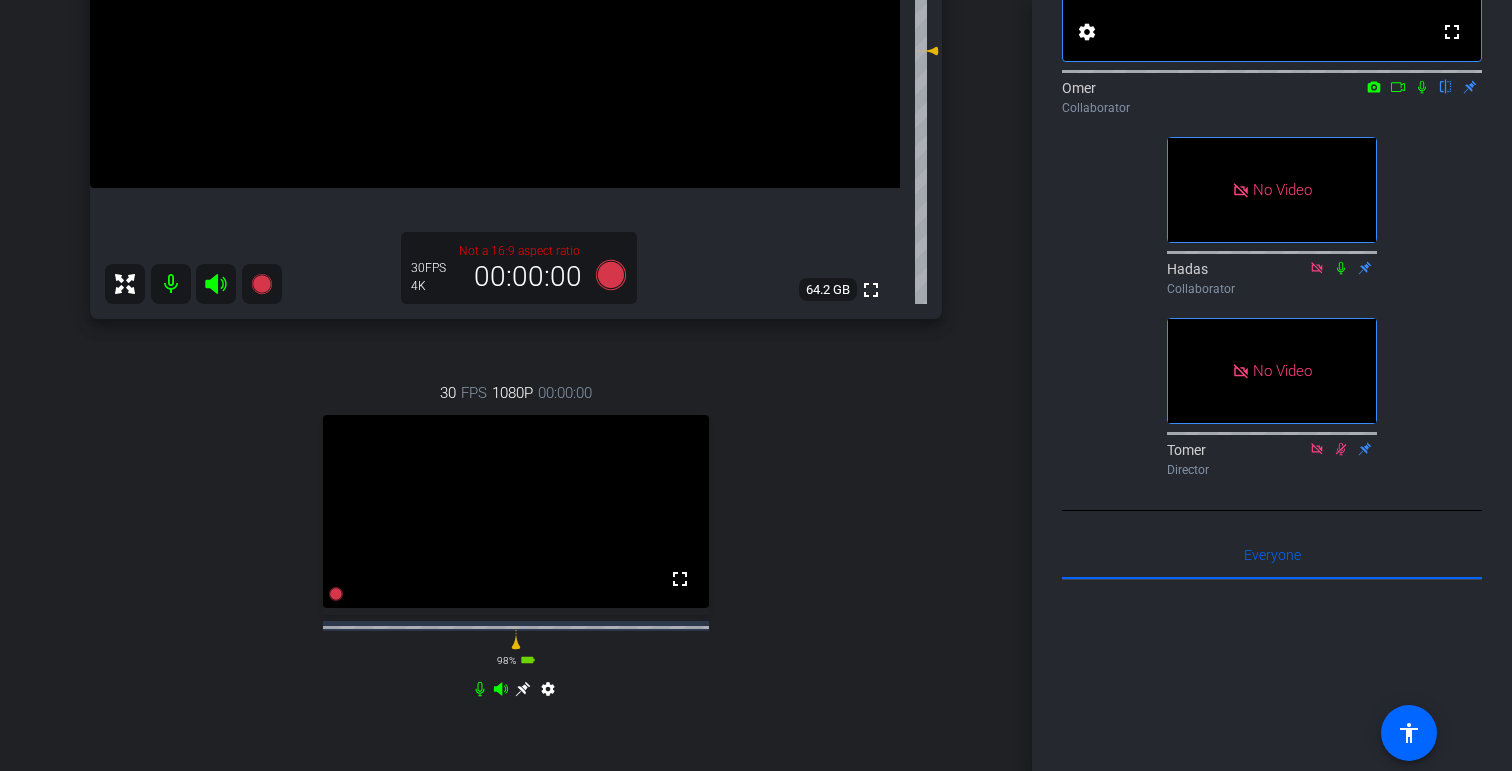 click 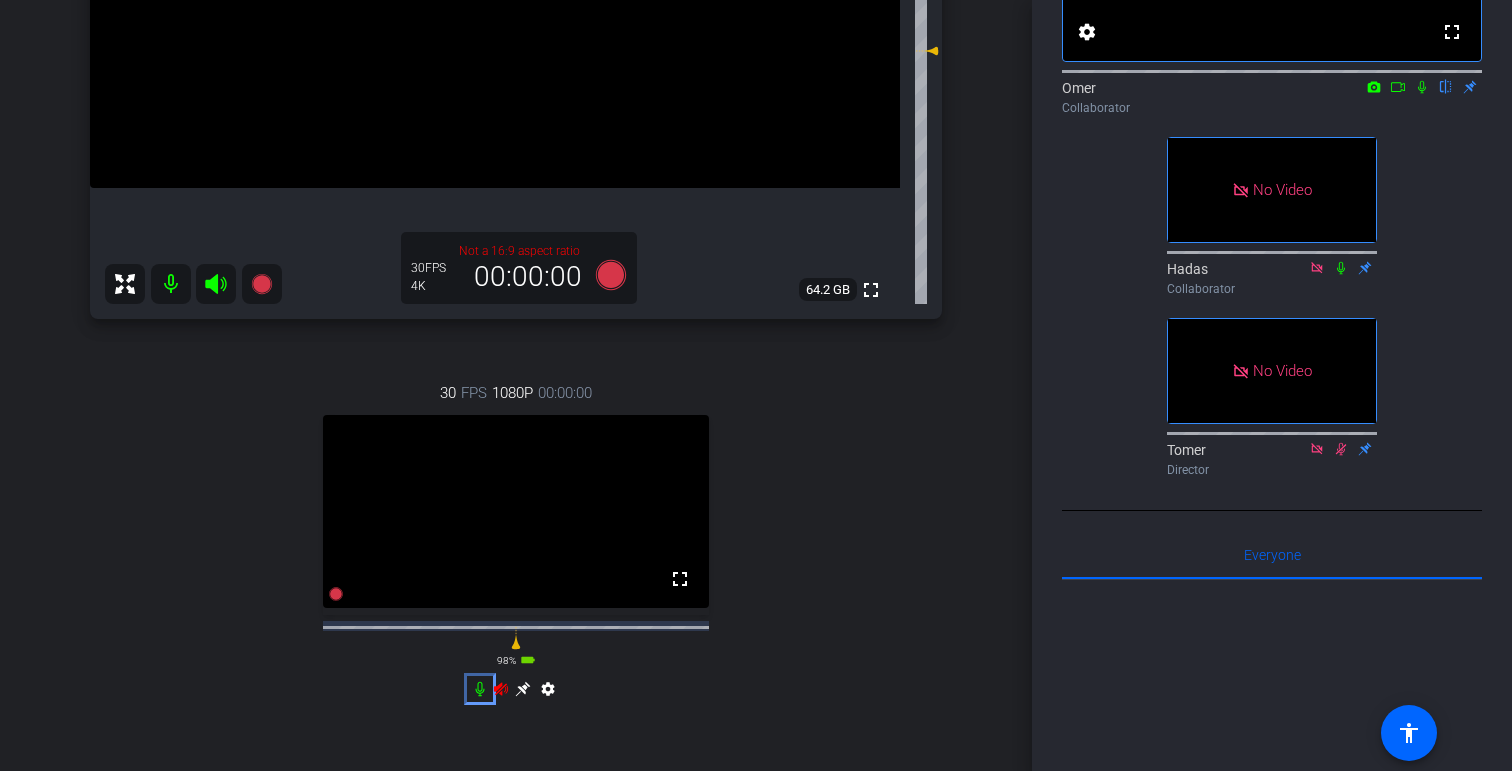 click 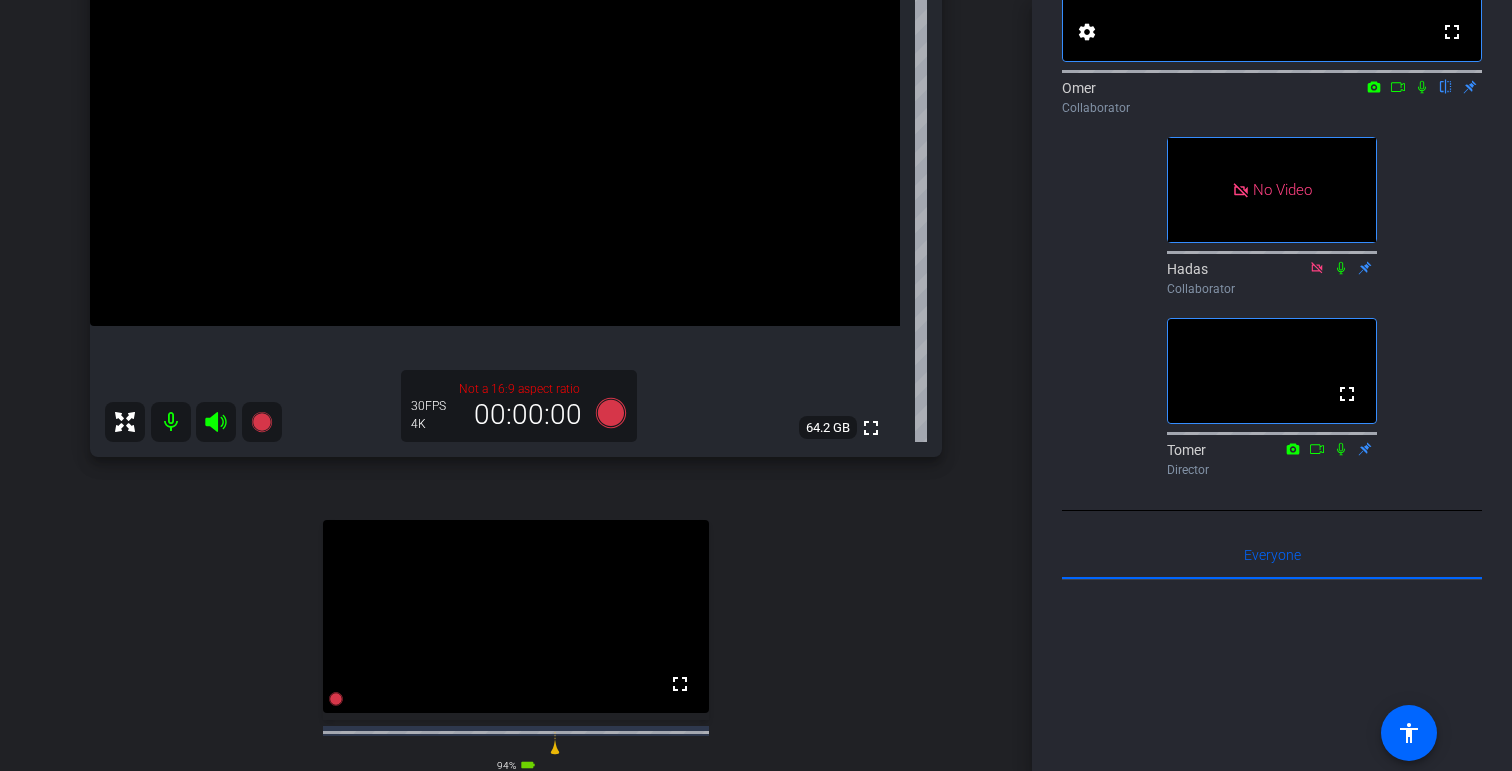 scroll, scrollTop: 342, scrollLeft: 0, axis: vertical 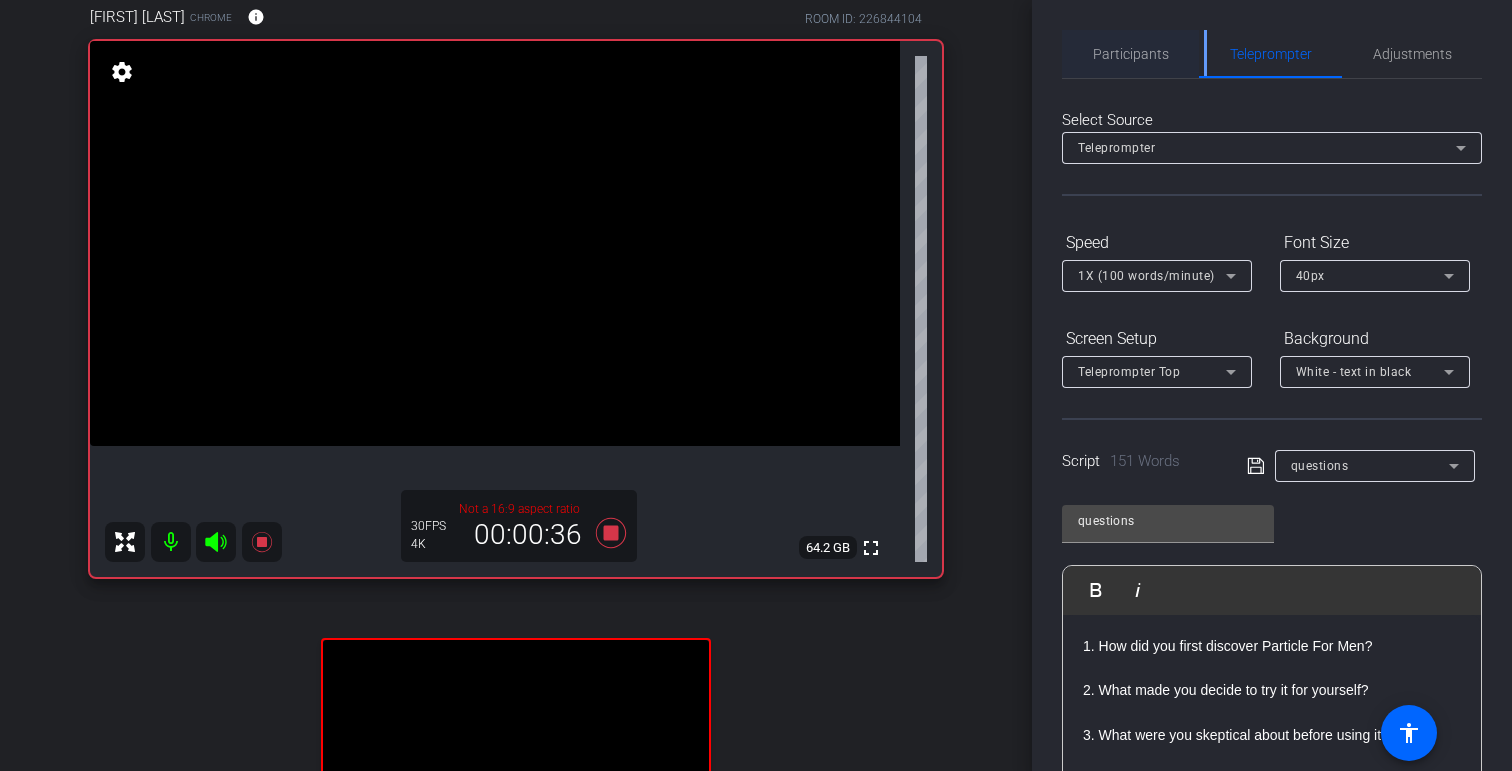 click on "Participants" at bounding box center [1131, 54] 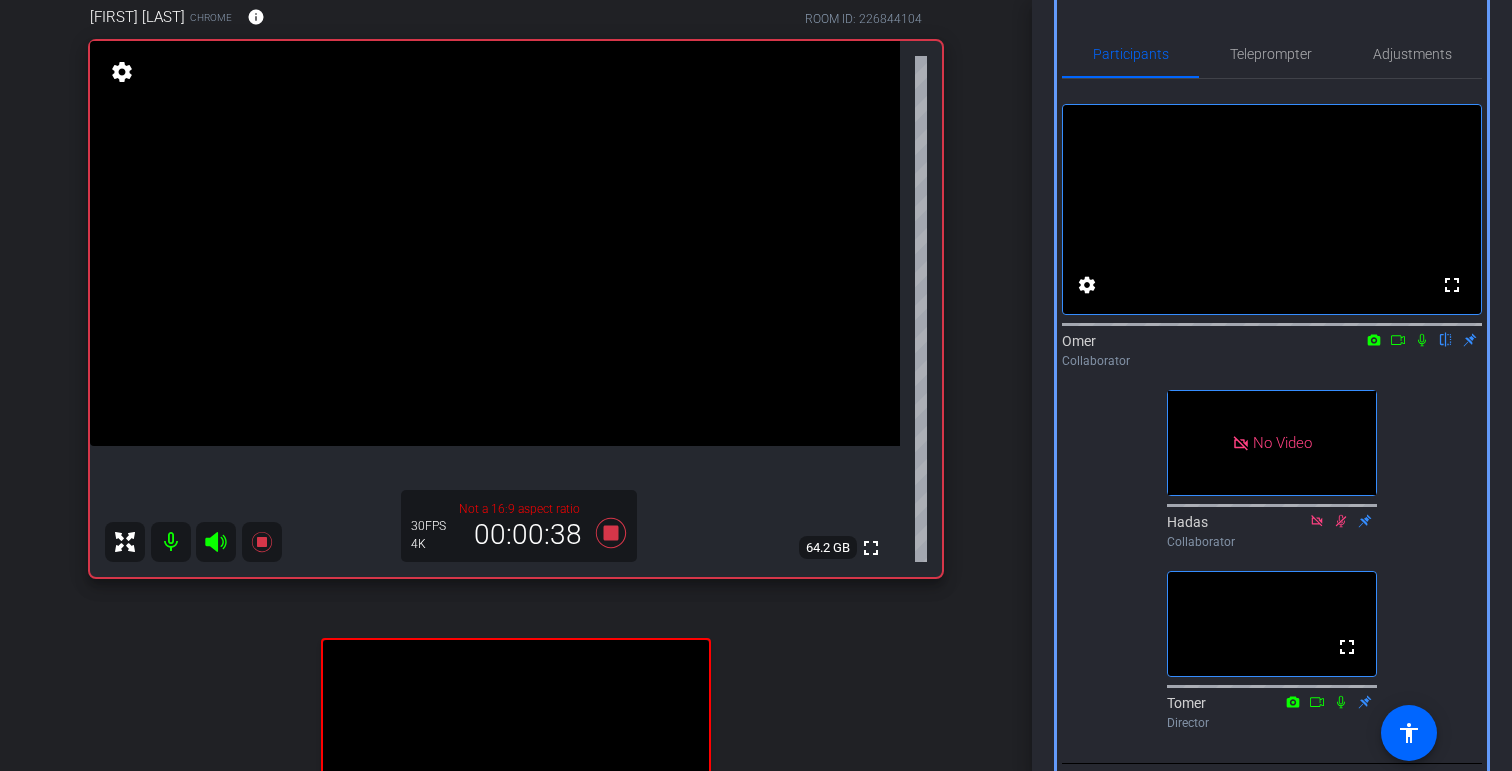 scroll, scrollTop: 79, scrollLeft: 0, axis: vertical 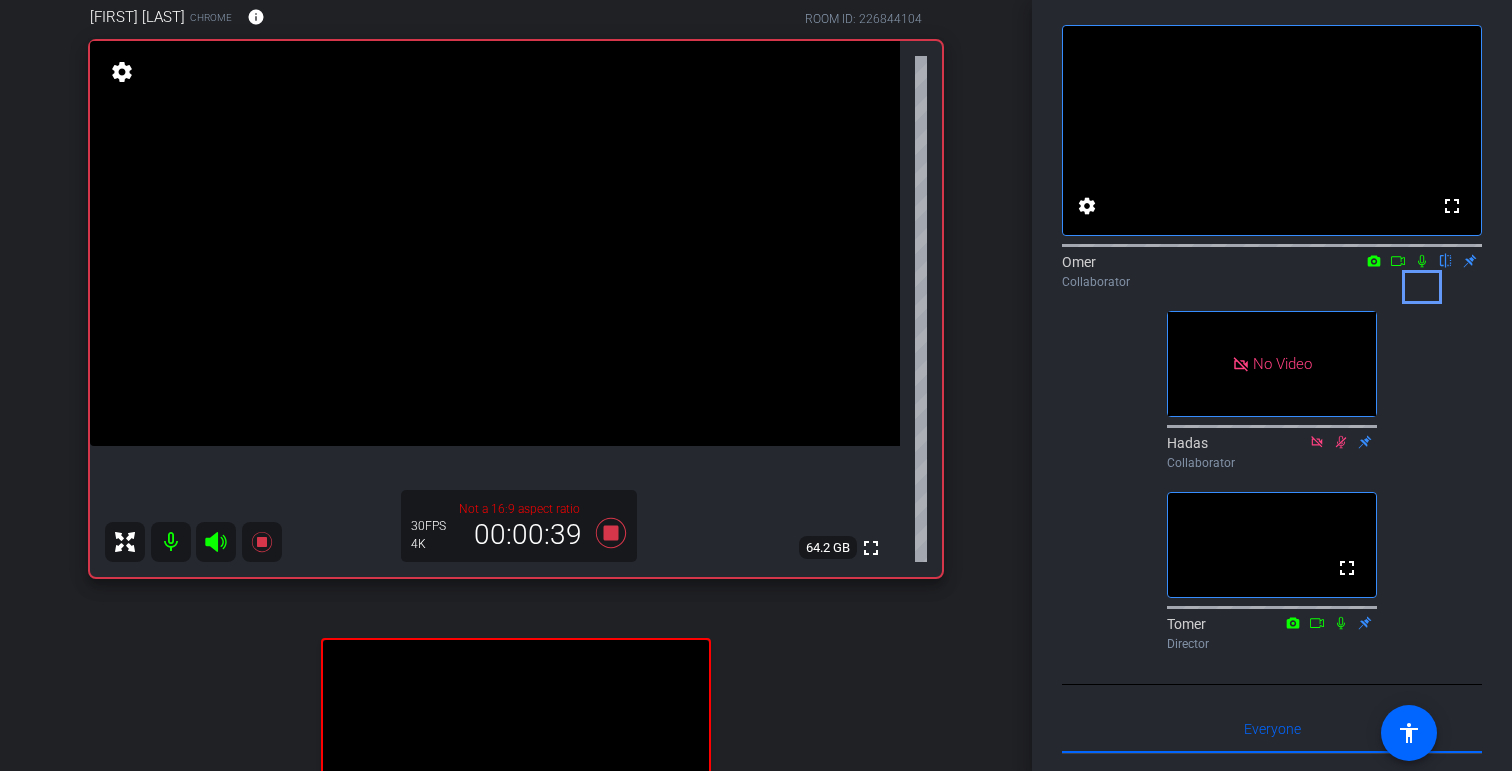 click 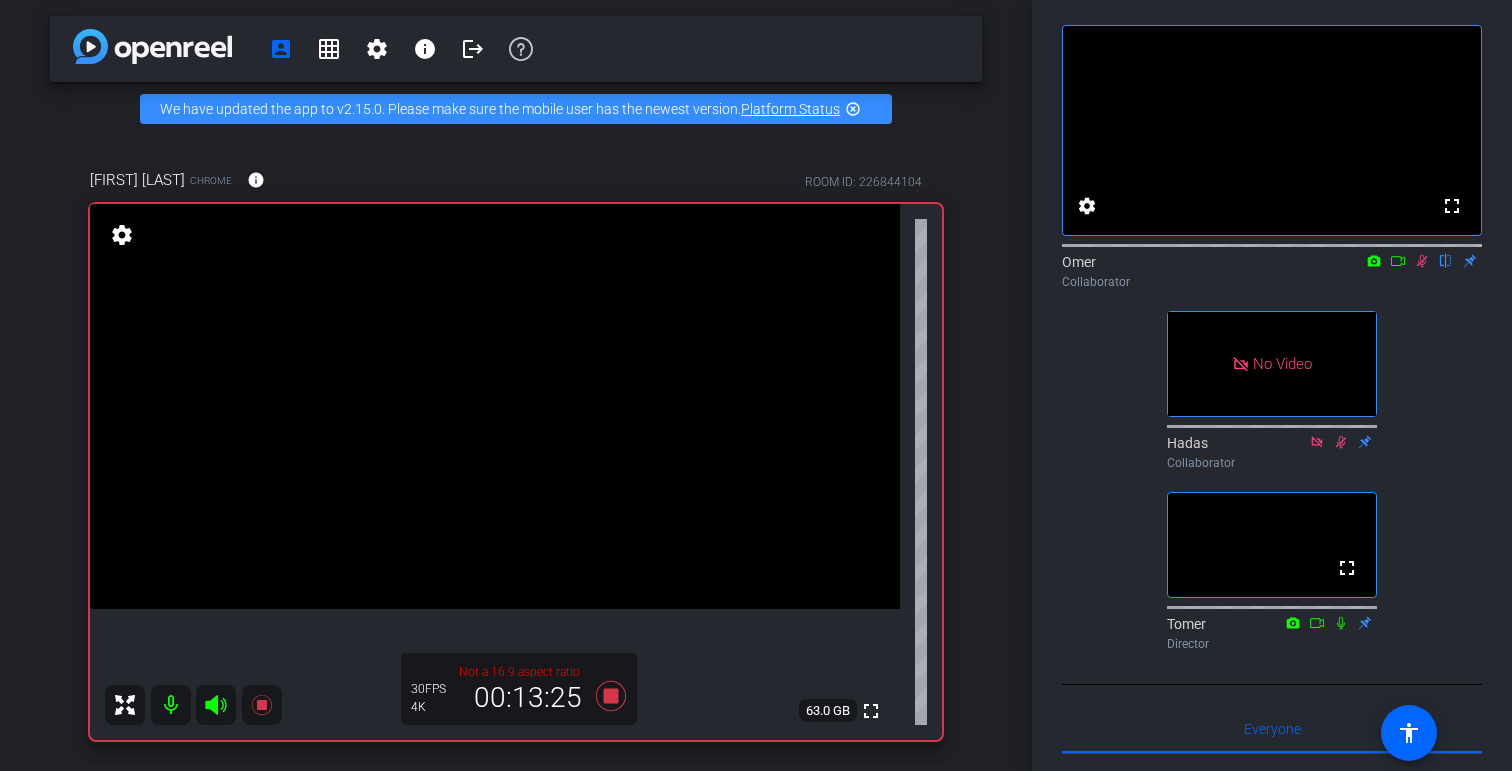 scroll, scrollTop: 3, scrollLeft: 0, axis: vertical 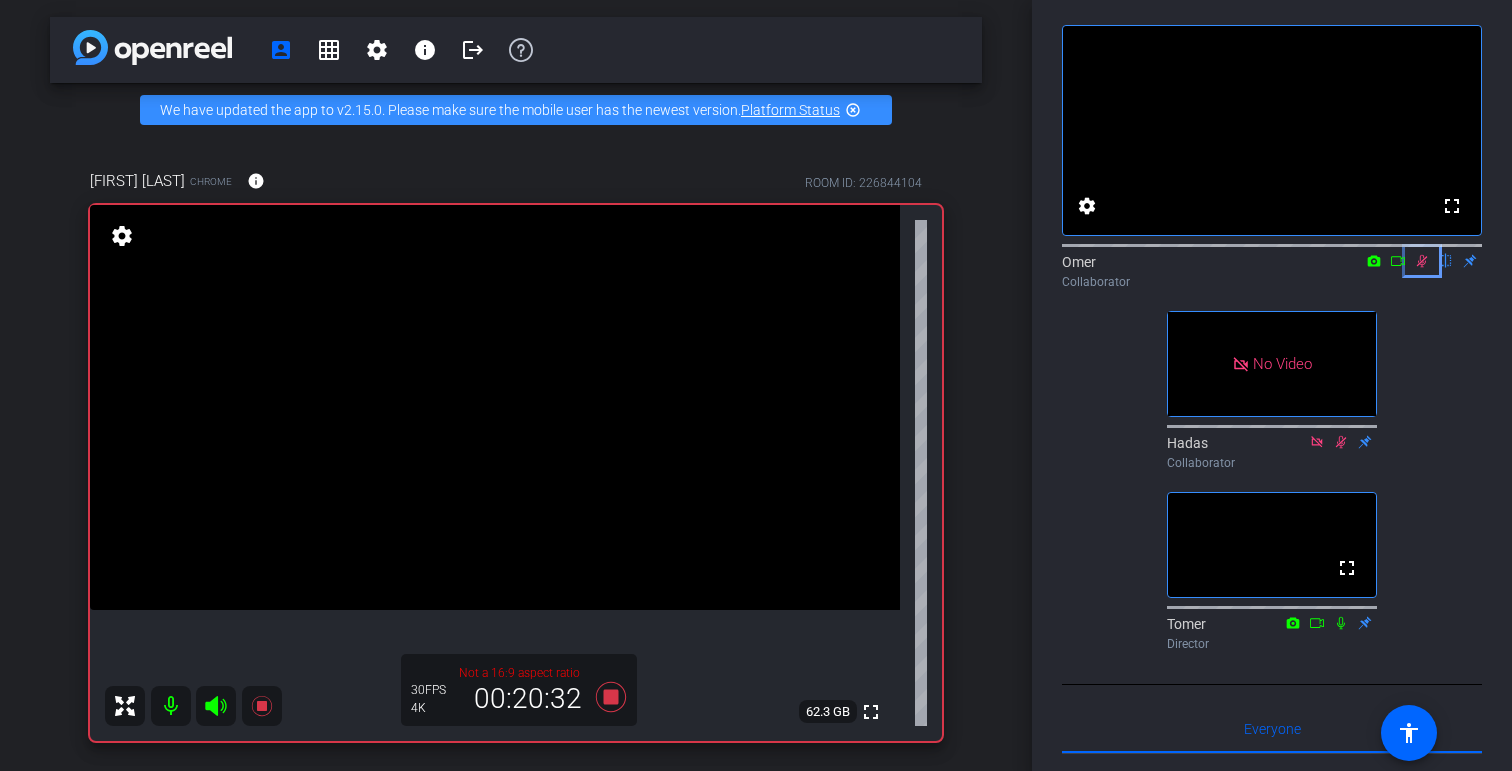 click 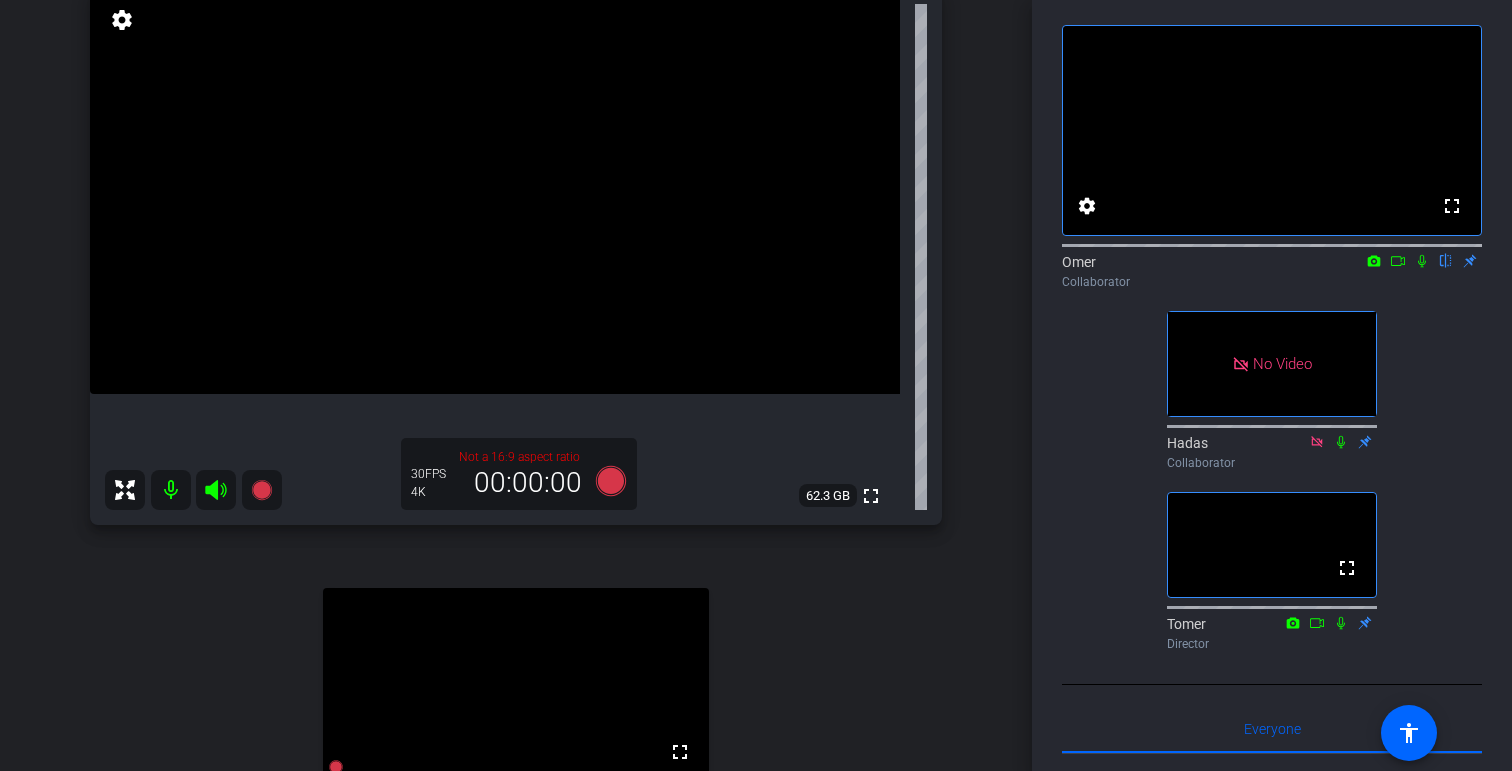 scroll, scrollTop: 218, scrollLeft: 0, axis: vertical 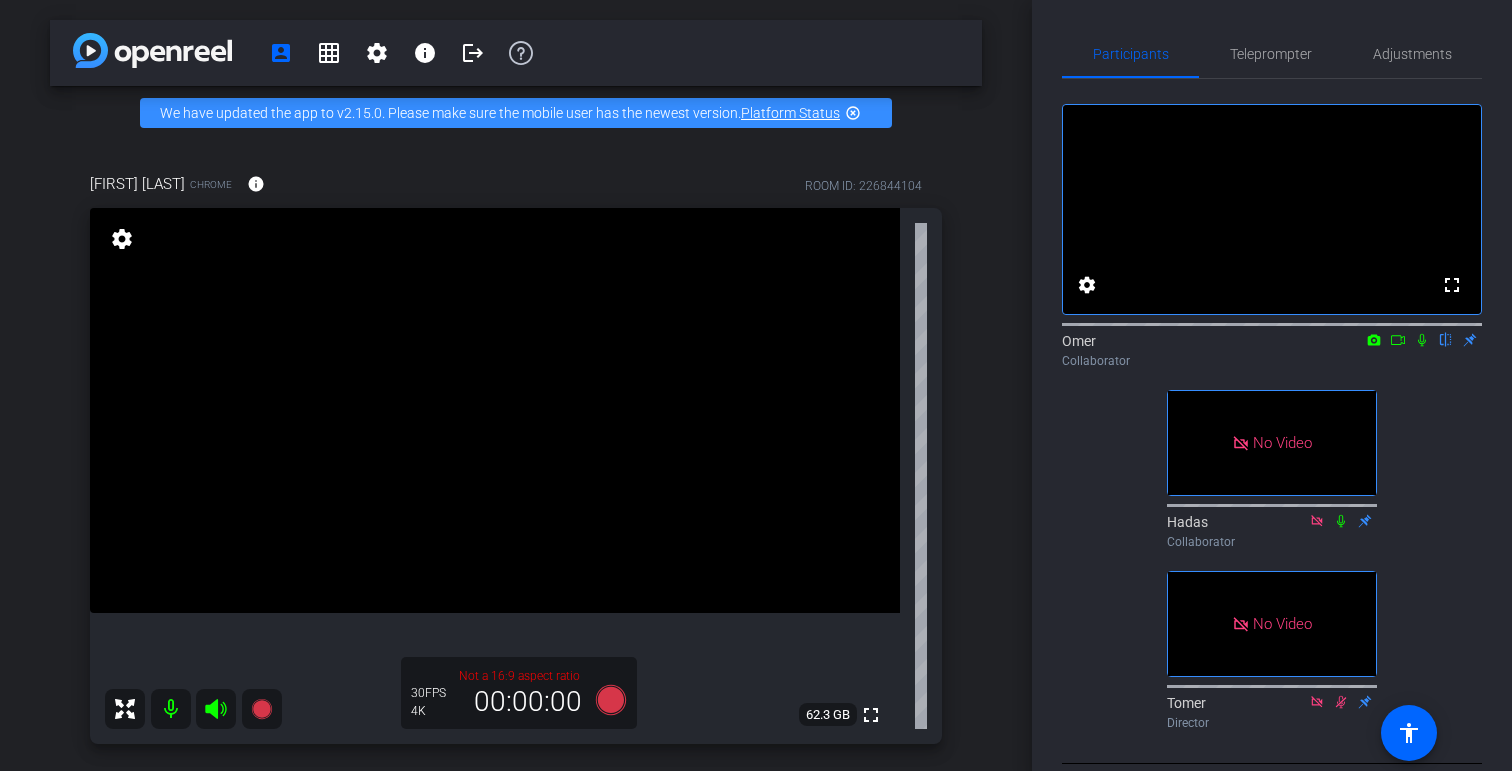 click 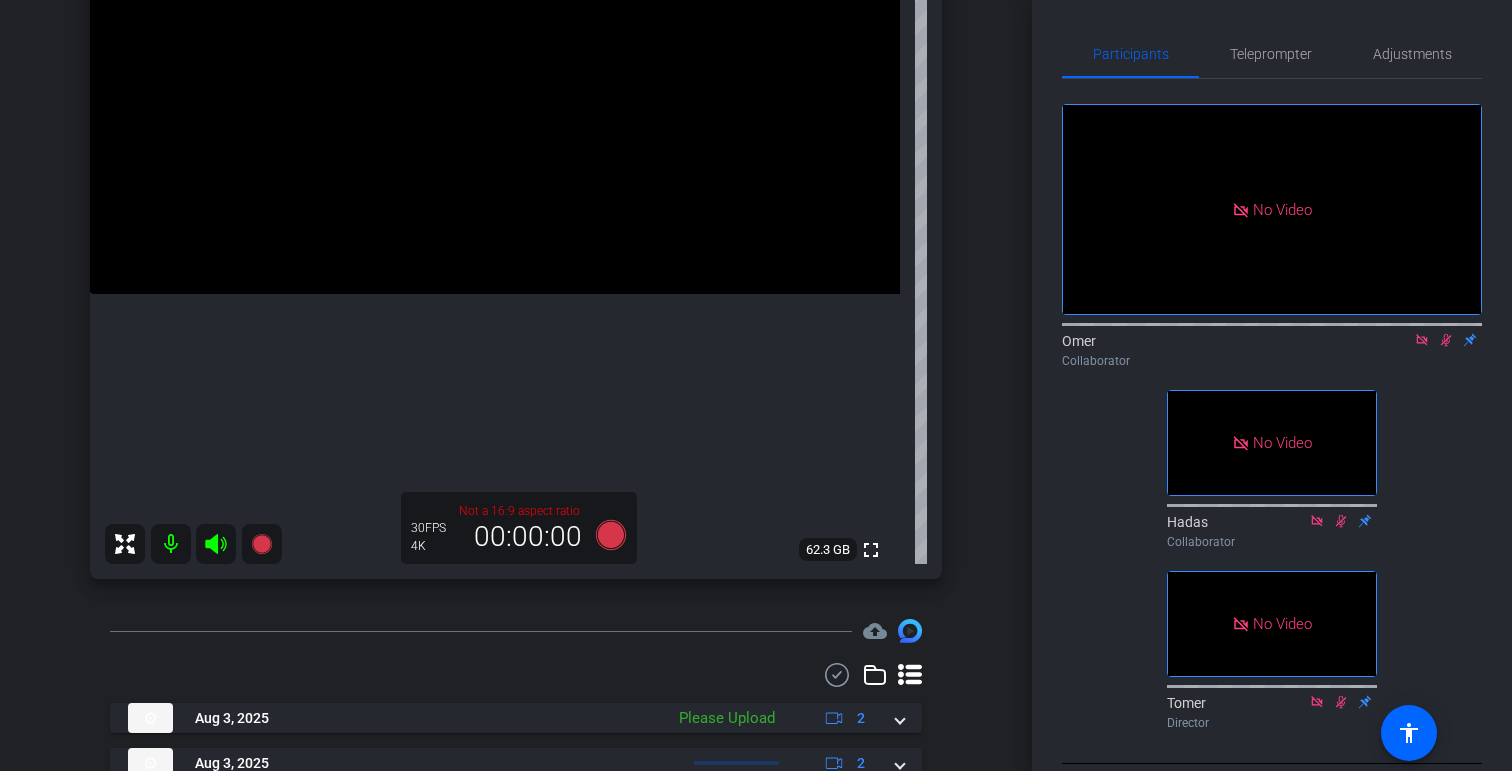 scroll, scrollTop: 251, scrollLeft: 0, axis: vertical 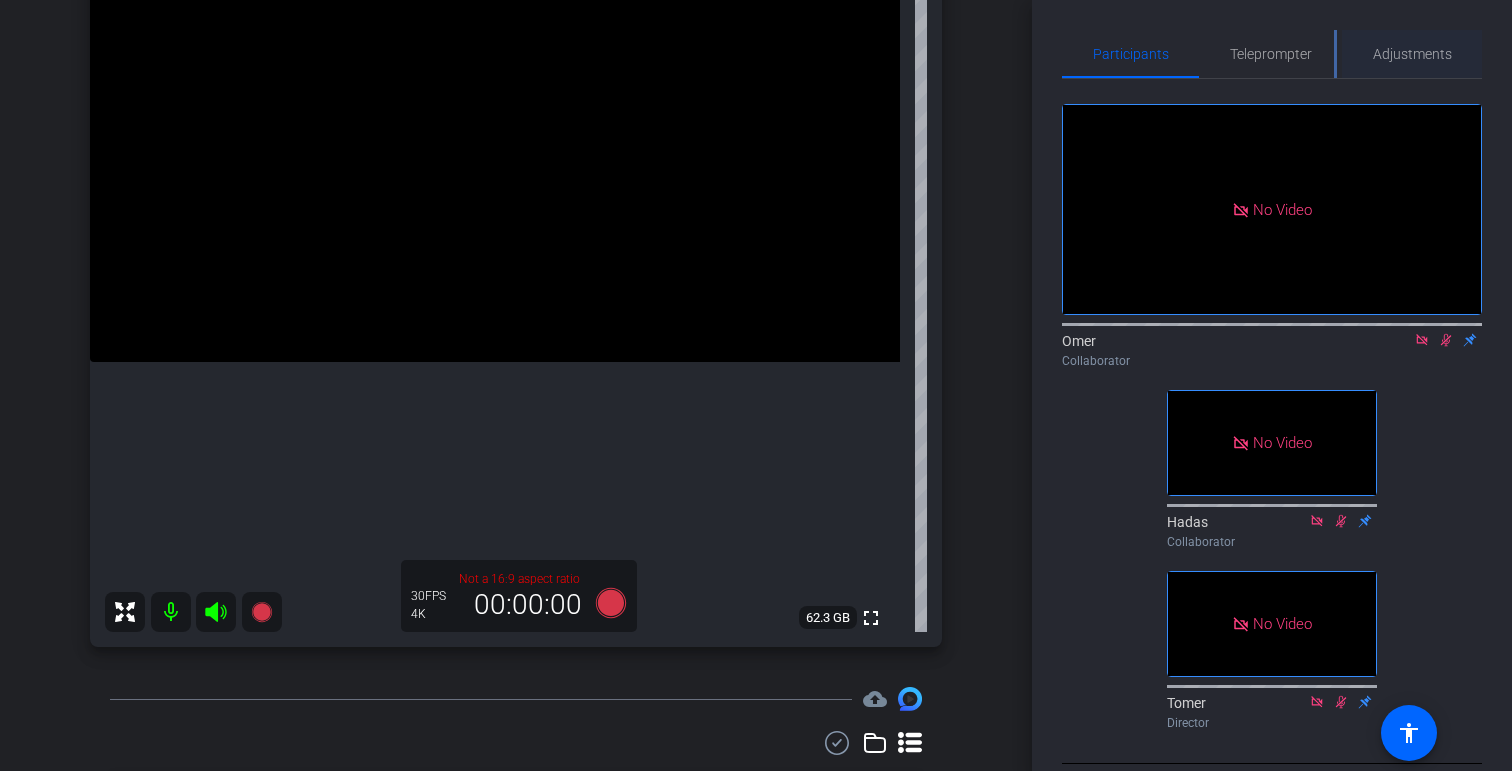 click on "Adjustments" at bounding box center [1412, 54] 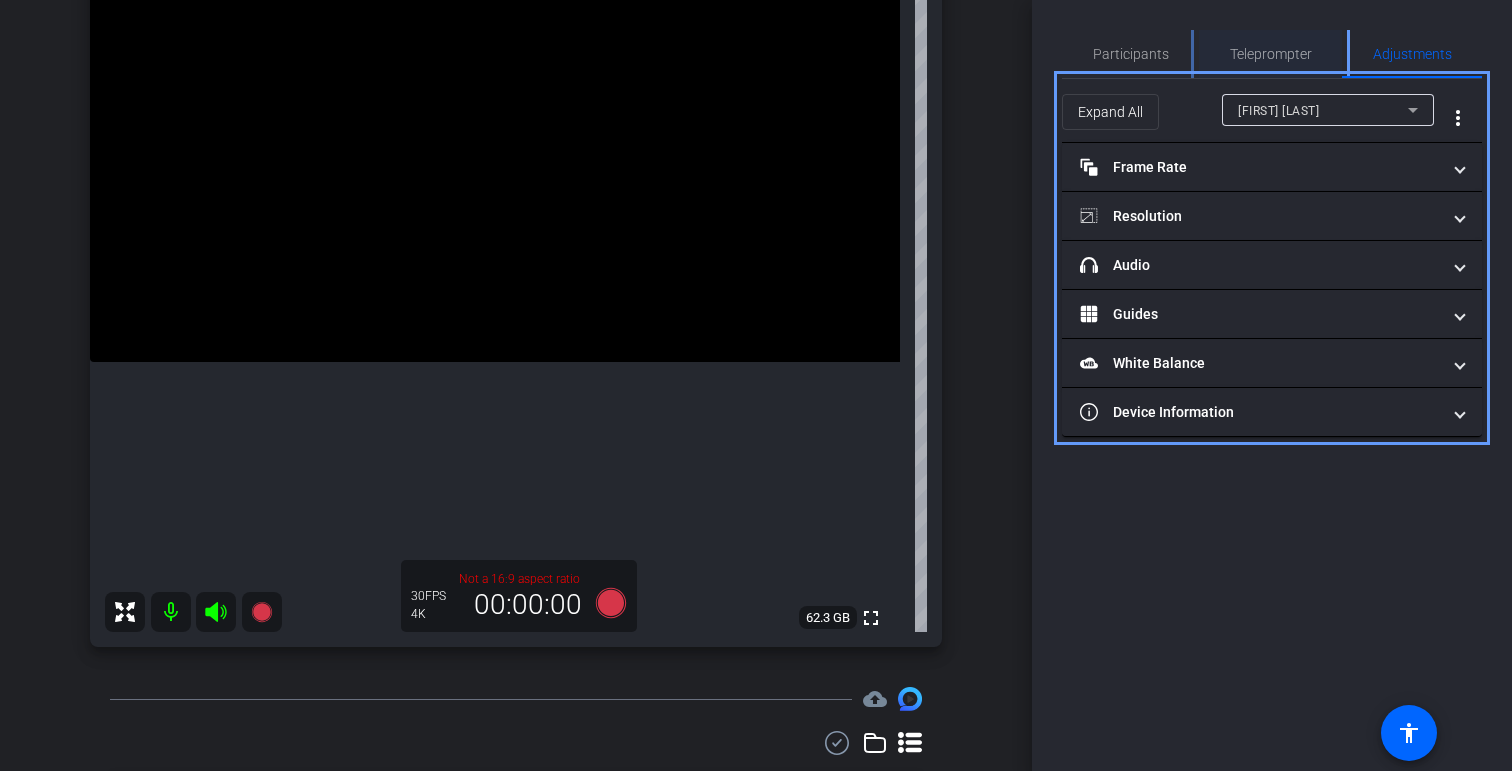 click on "Teleprompter" at bounding box center (1270, 54) 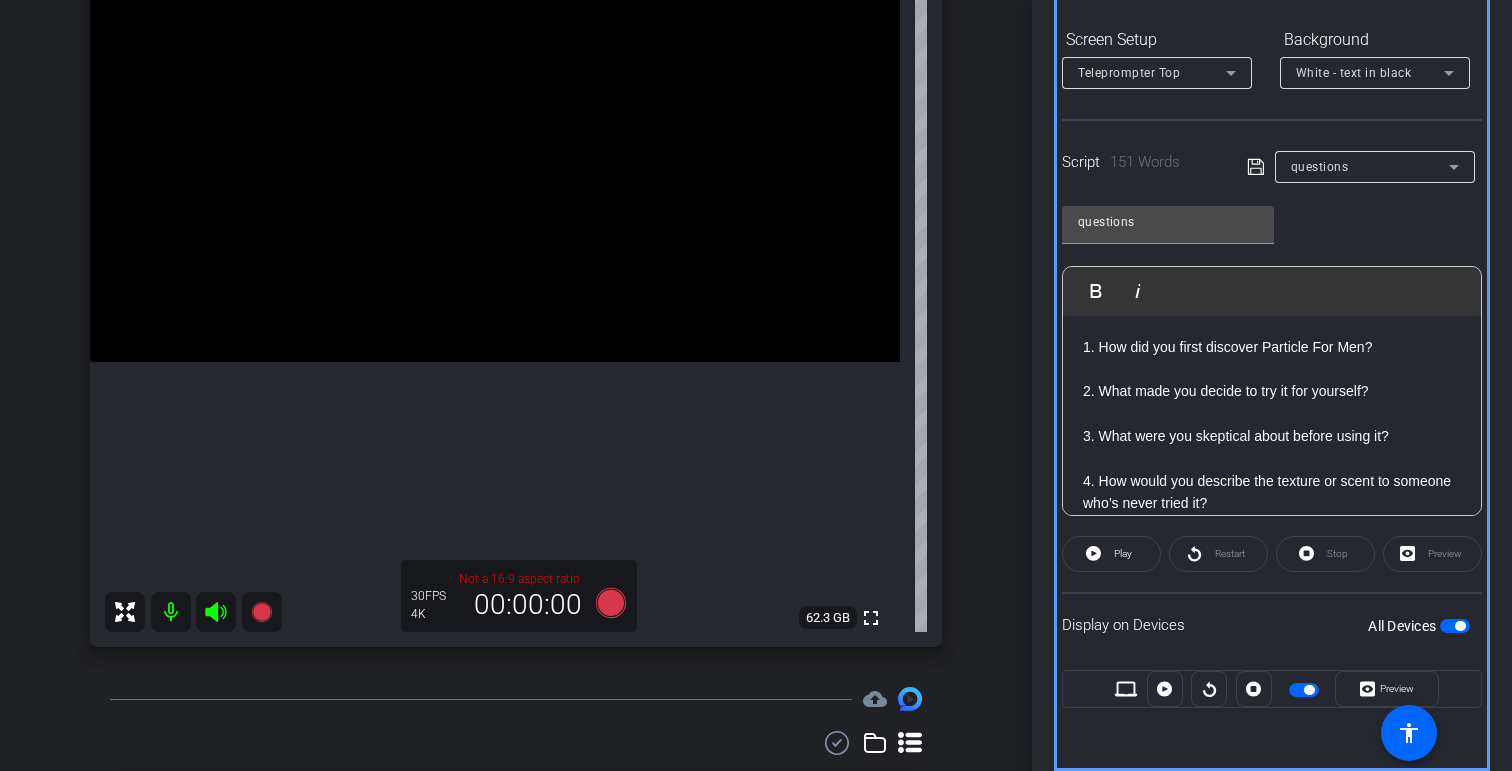 scroll, scrollTop: 265, scrollLeft: 0, axis: vertical 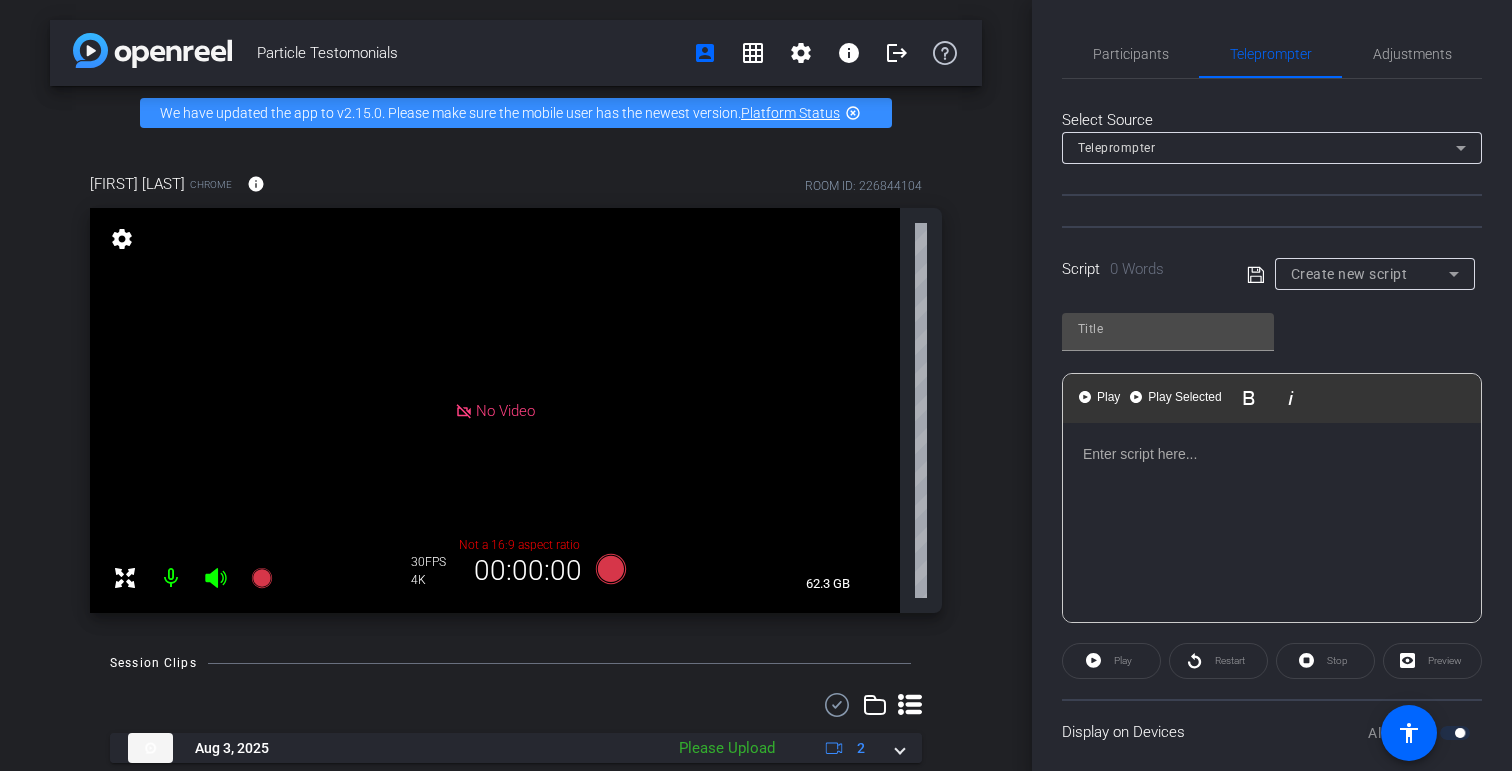 type on "questions" 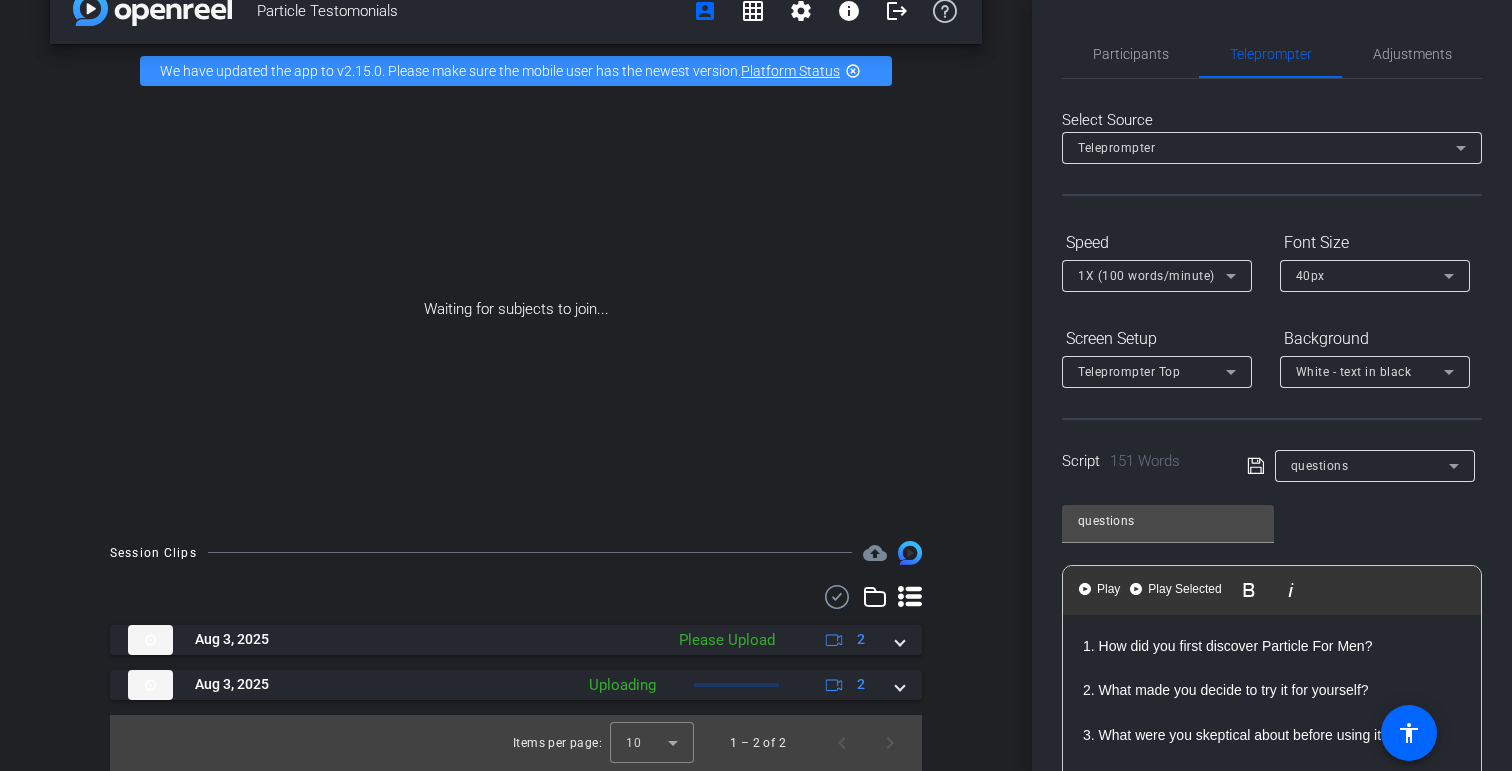 scroll, scrollTop: 42, scrollLeft: 0, axis: vertical 